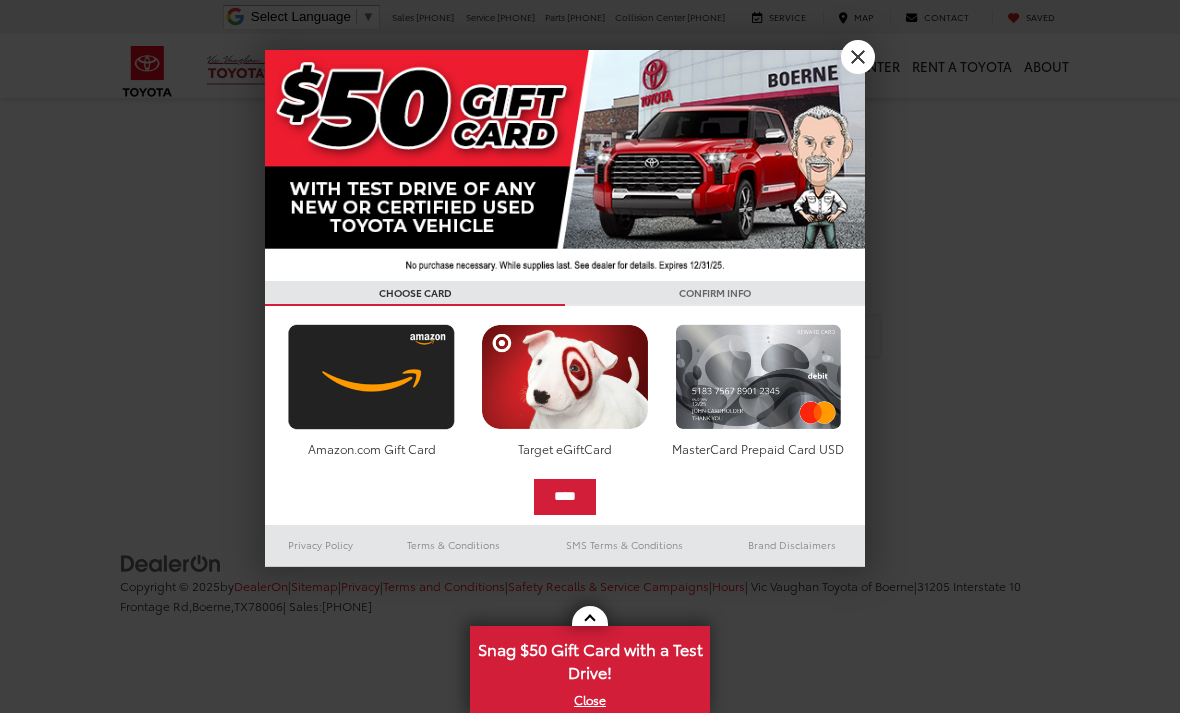 scroll, scrollTop: 0, scrollLeft: 0, axis: both 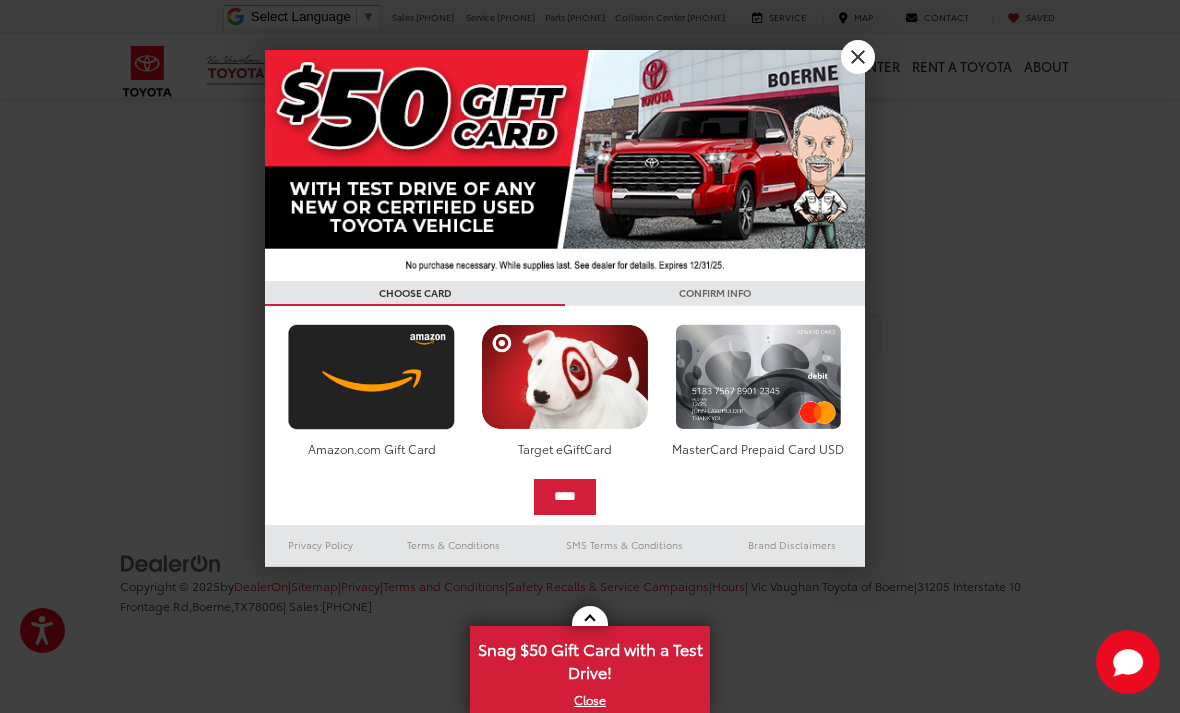 click on "X" at bounding box center [858, 57] 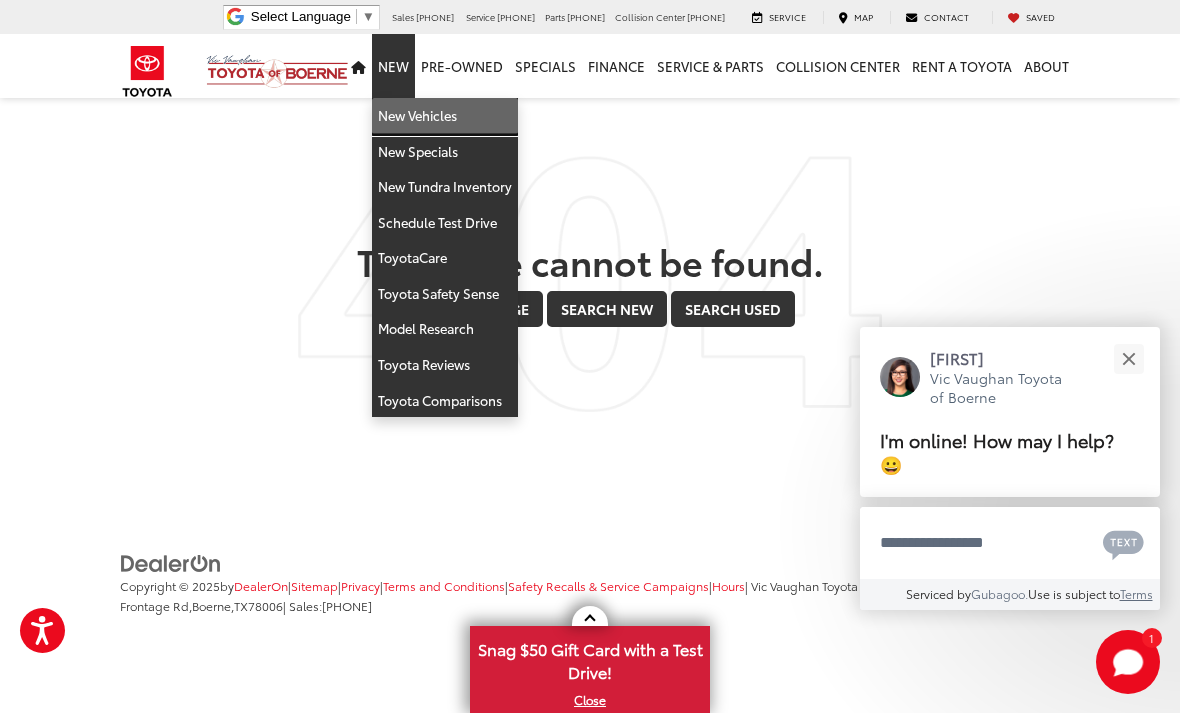 click on "New Vehicles" at bounding box center (445, 116) 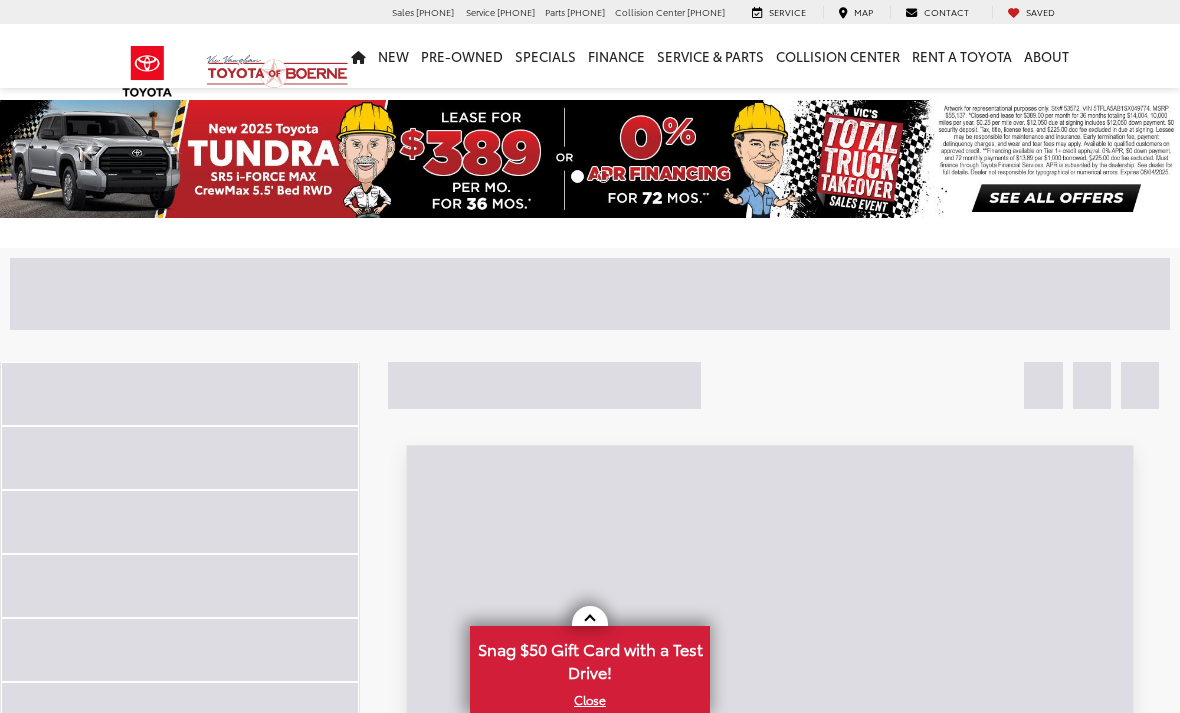 scroll, scrollTop: 0, scrollLeft: 0, axis: both 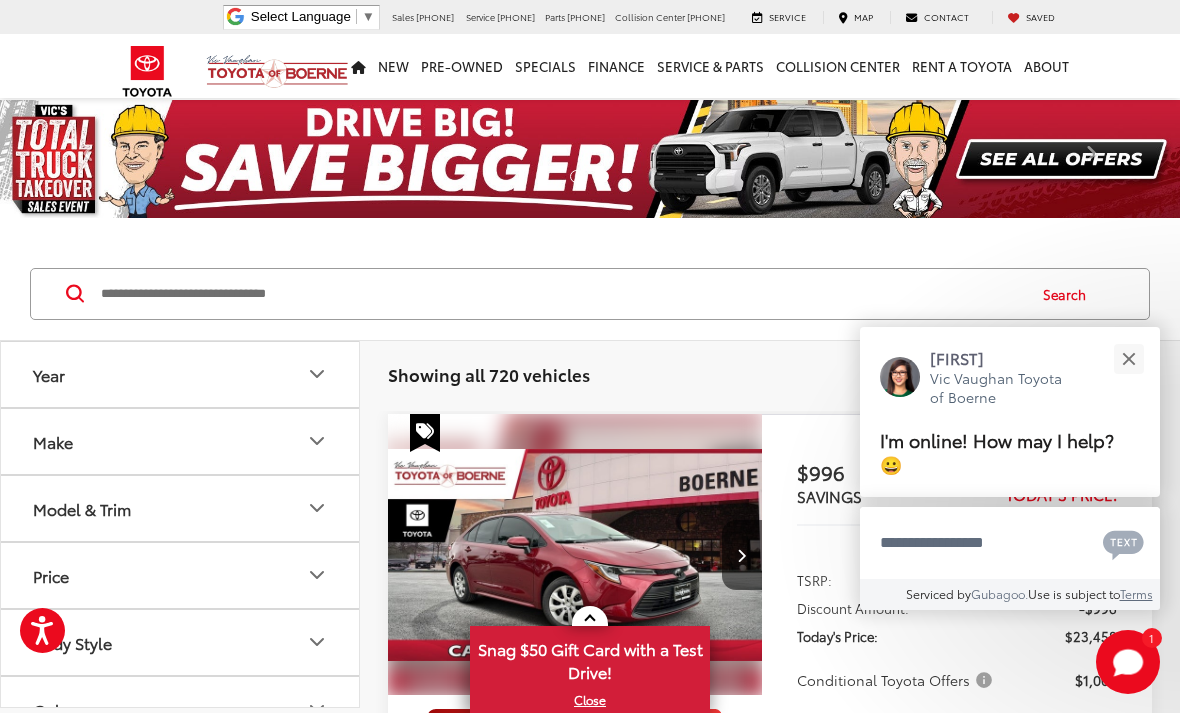 click on "Year" at bounding box center (181, 374) 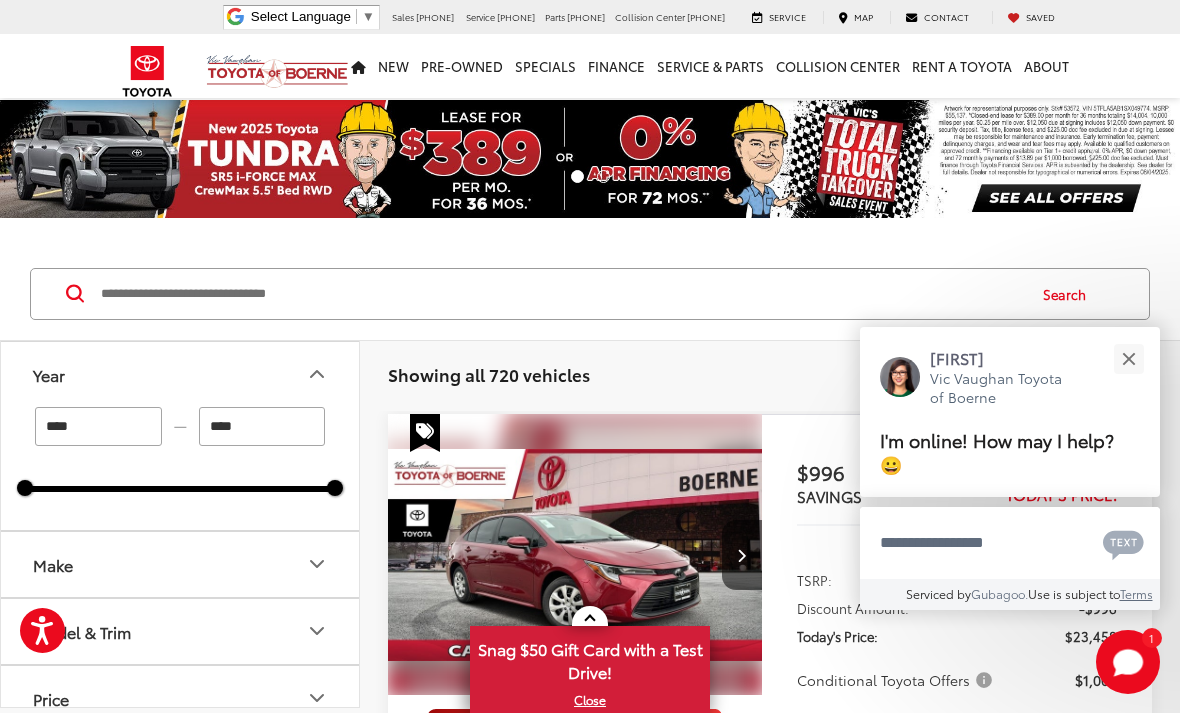 click on "Year" at bounding box center (181, 374) 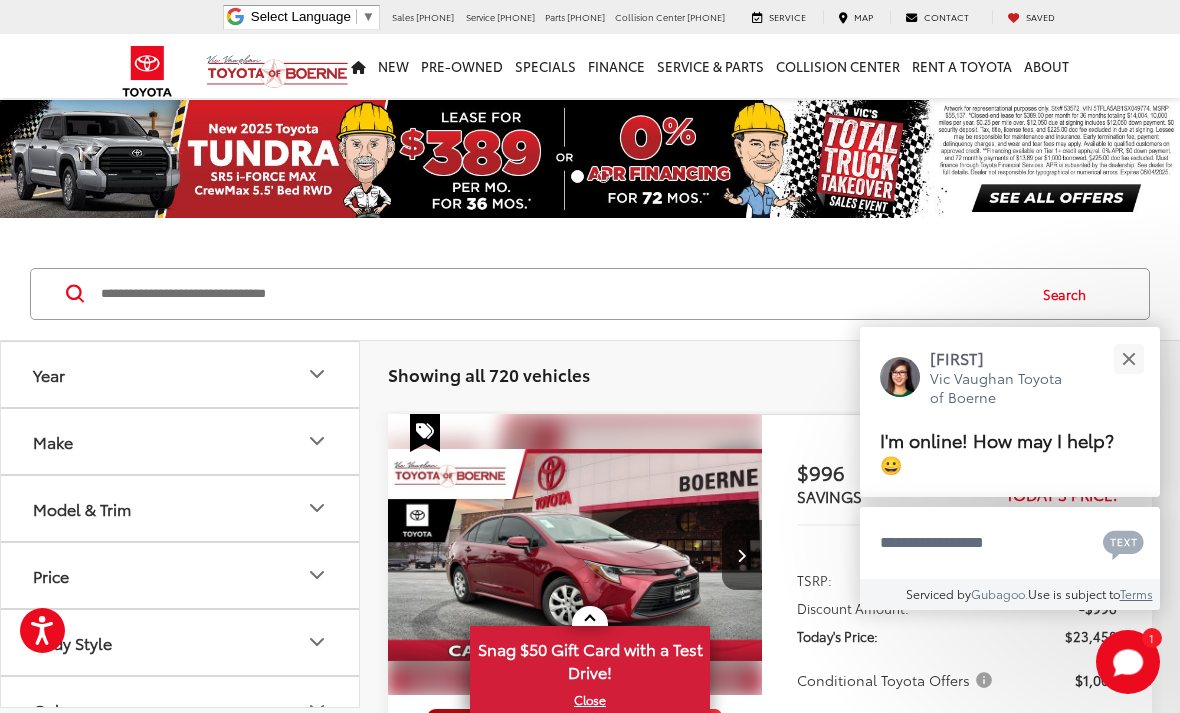 click on "Make" at bounding box center (181, 441) 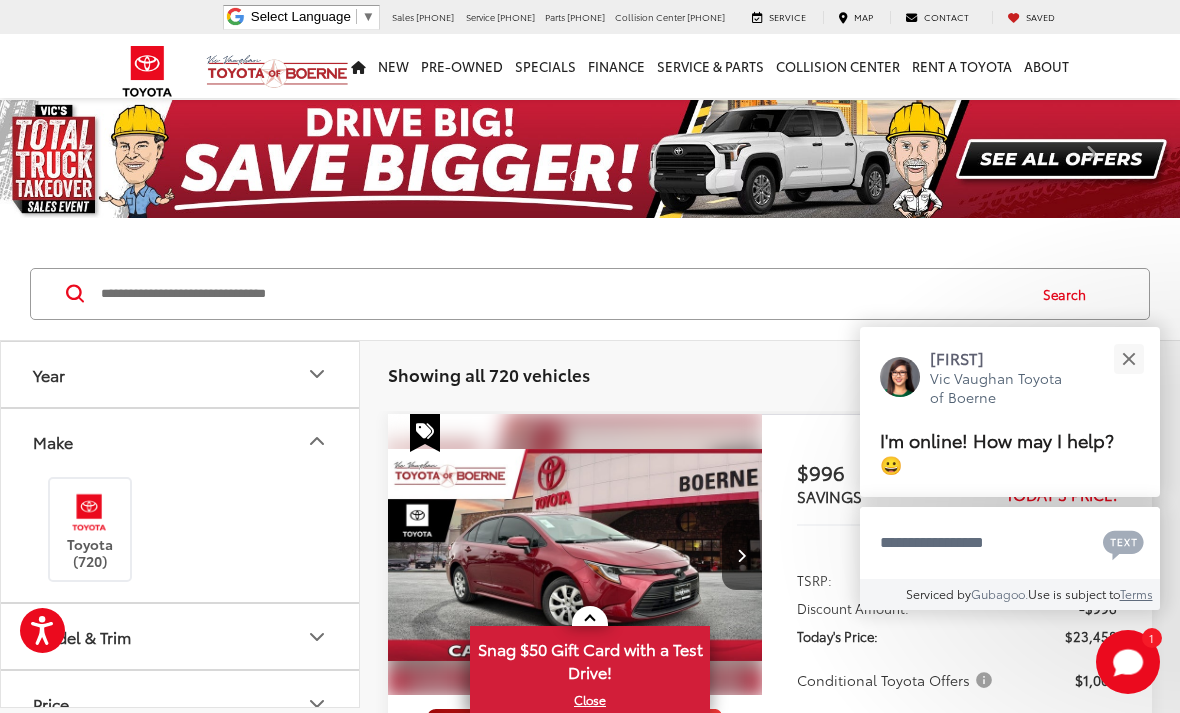 click on "Make" at bounding box center (181, 441) 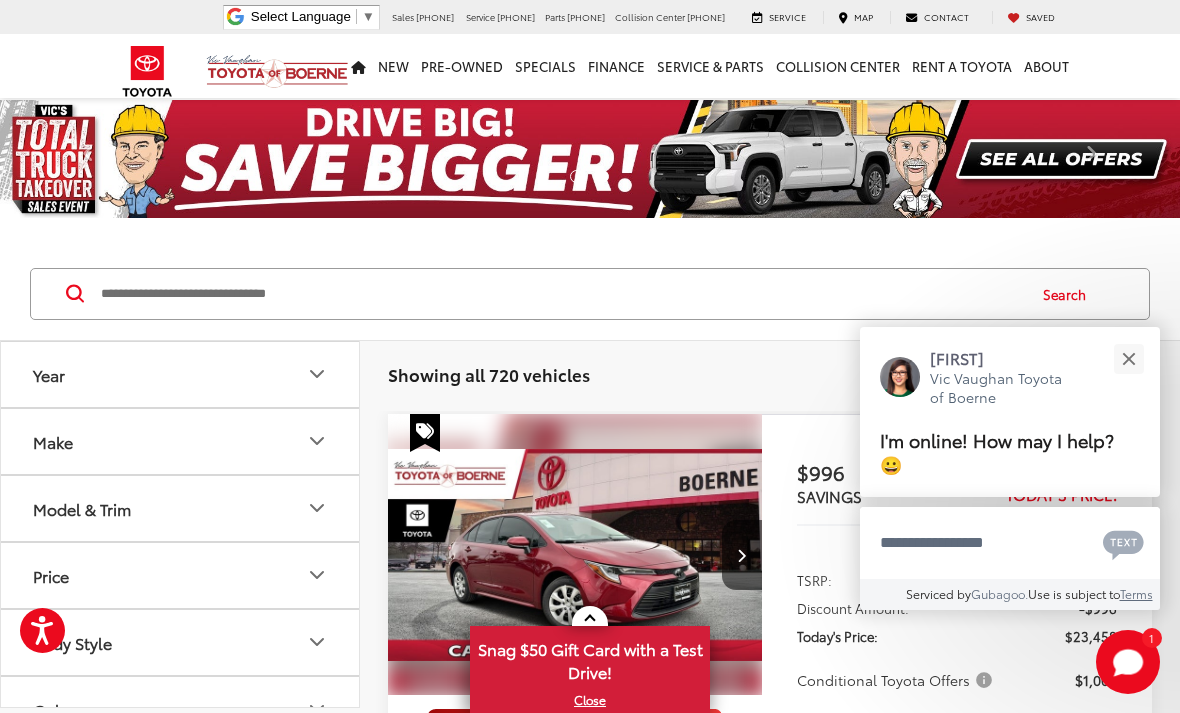 click 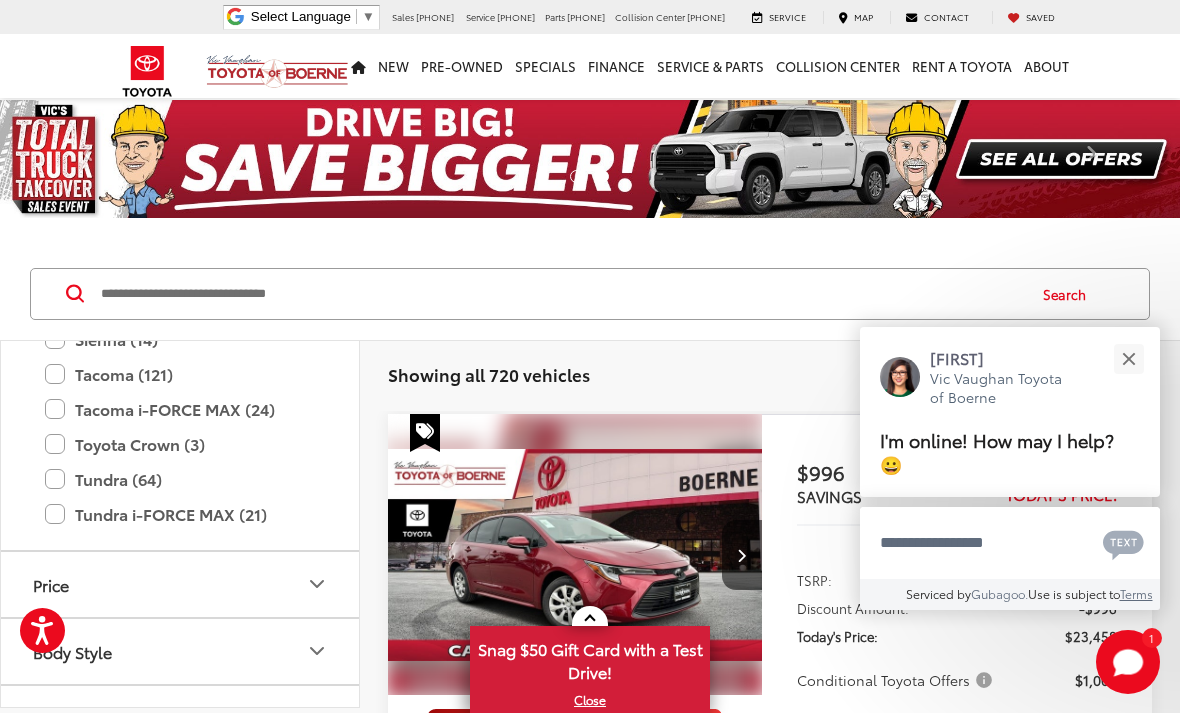 scroll, scrollTop: 1007, scrollLeft: 0, axis: vertical 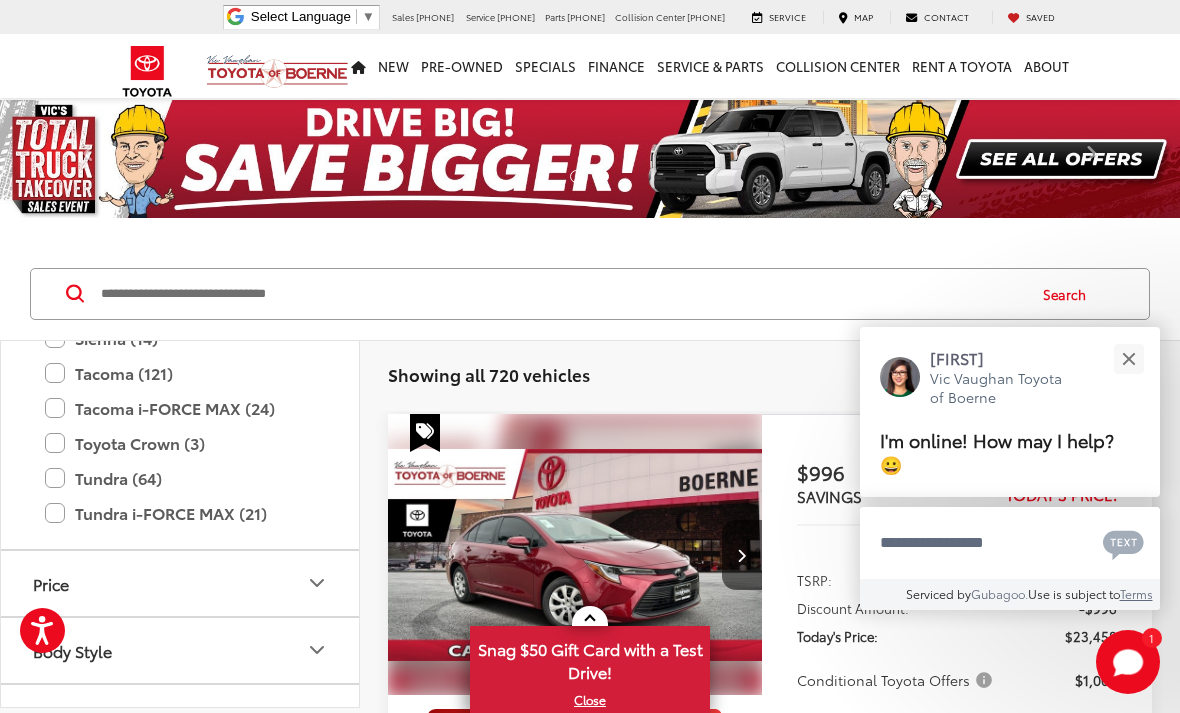 click on "Tundra (64)" at bounding box center [180, 478] 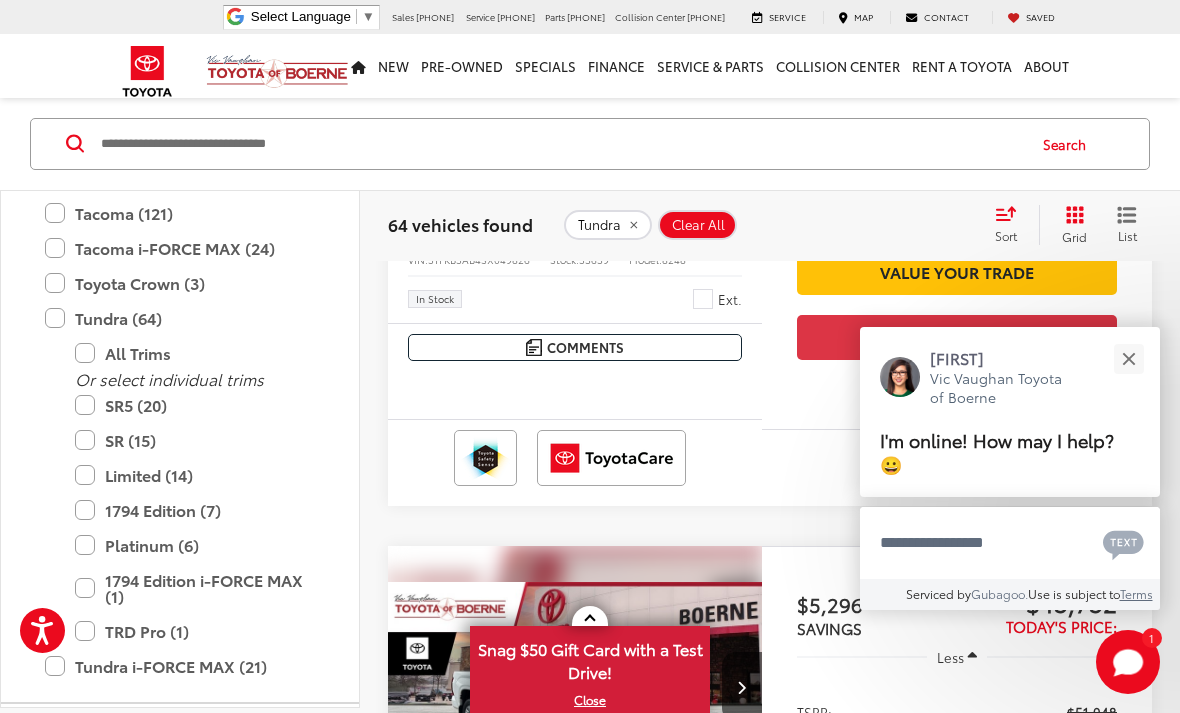scroll, scrollTop: 530, scrollLeft: 0, axis: vertical 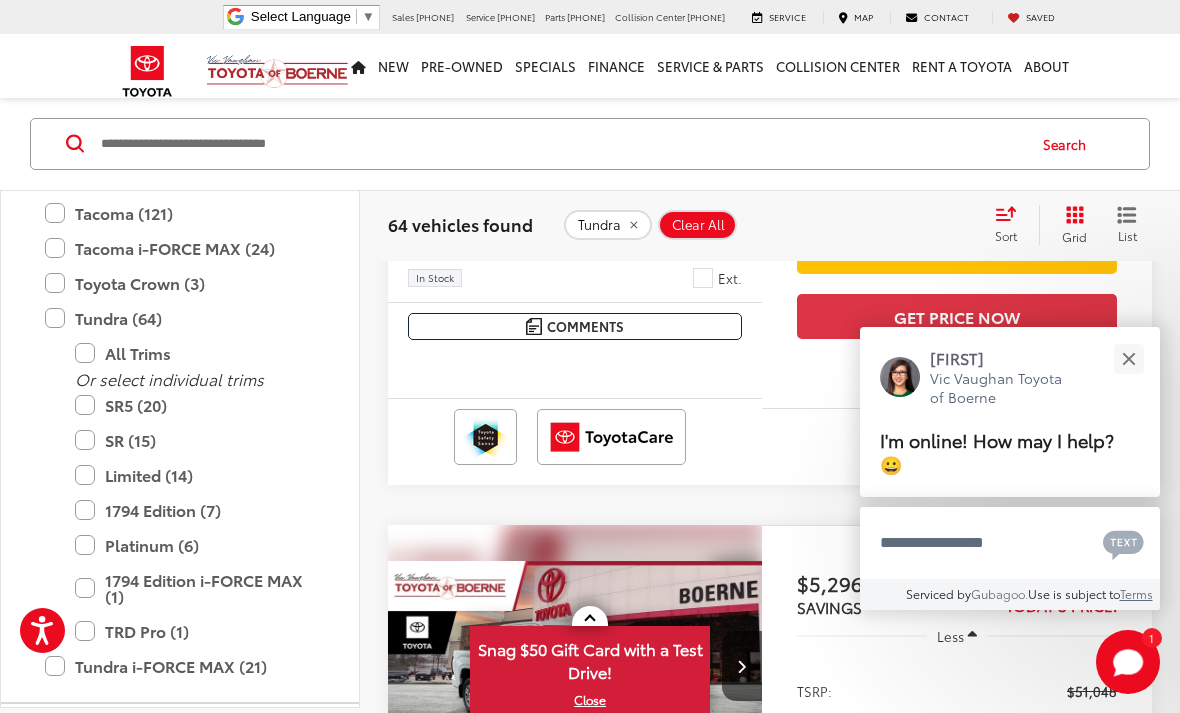 click on "Price" at bounding box center [181, 735] 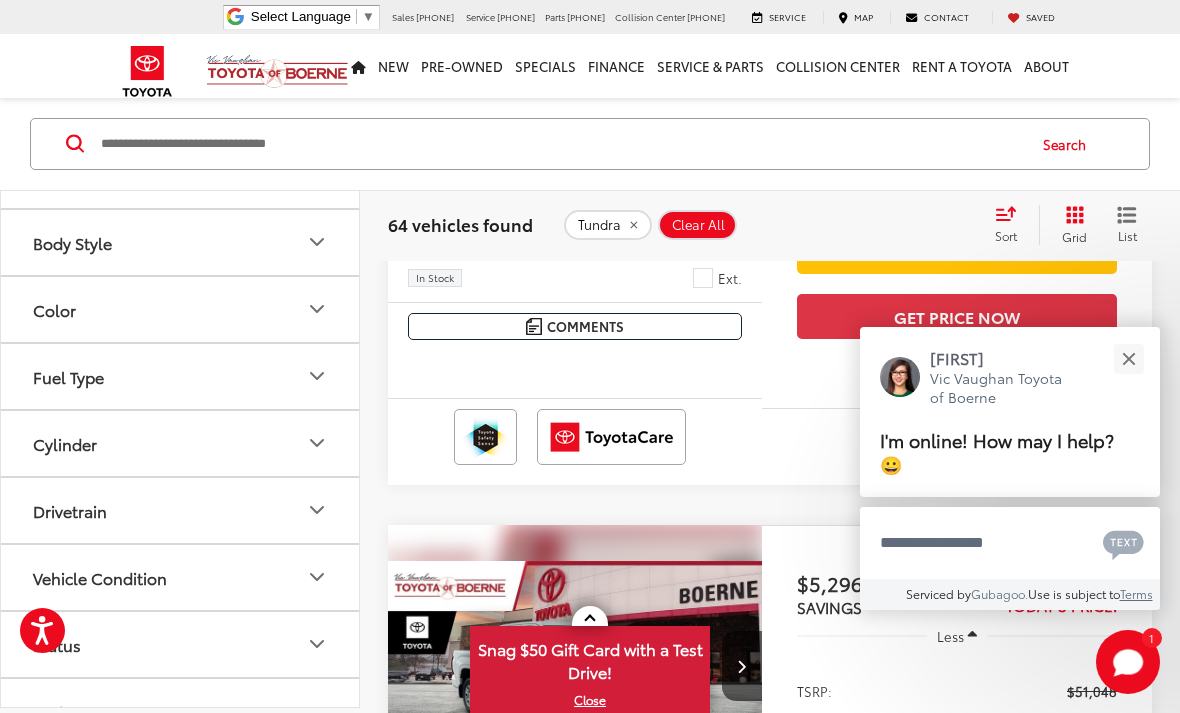 scroll, scrollTop: 1769, scrollLeft: 0, axis: vertical 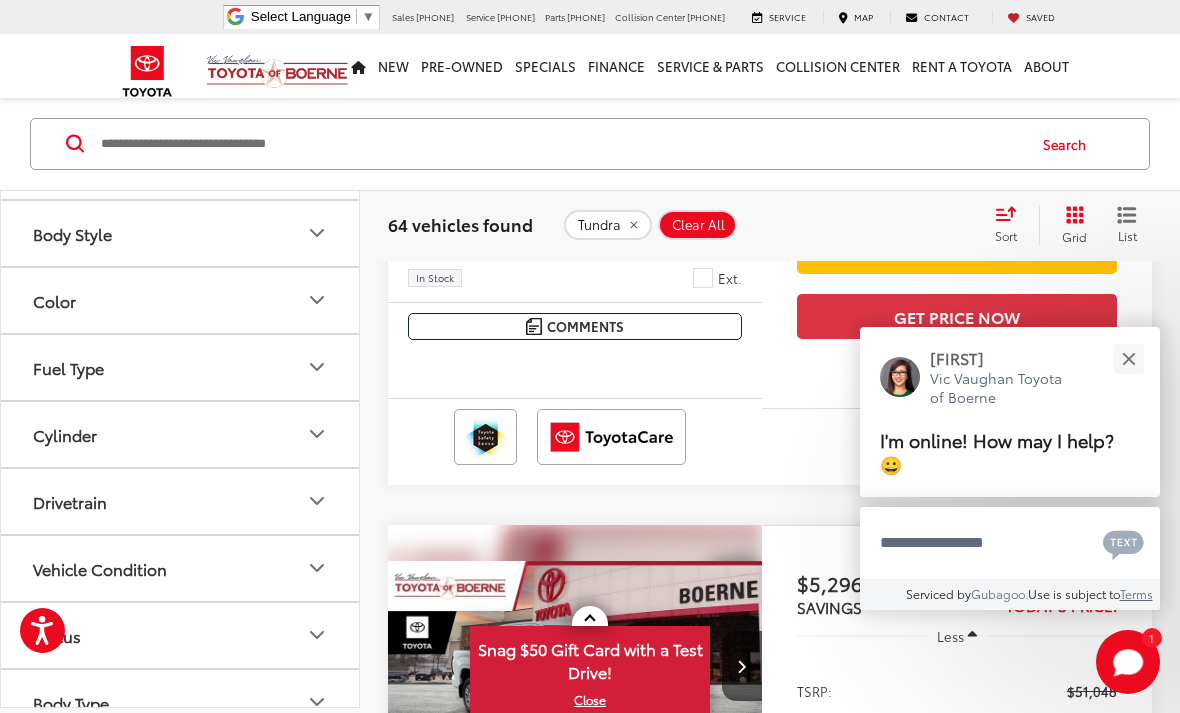 click on "Drivetrain" at bounding box center (181, 501) 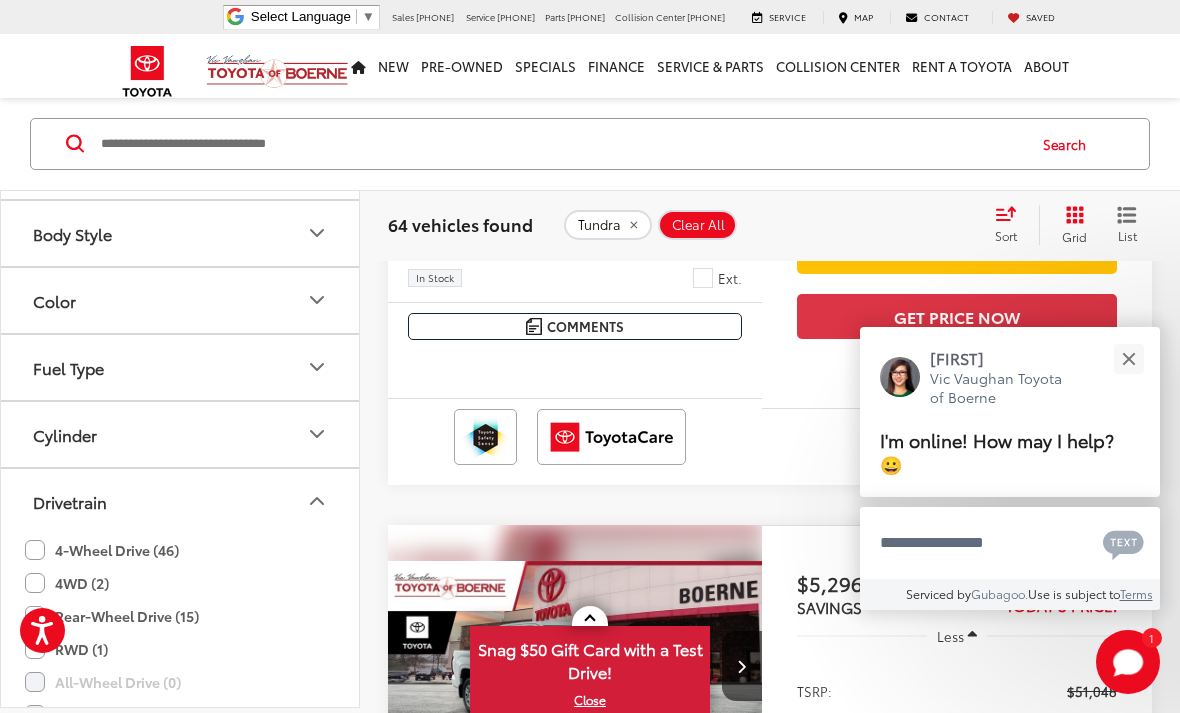 click on "4-Wheel Drive (46)" 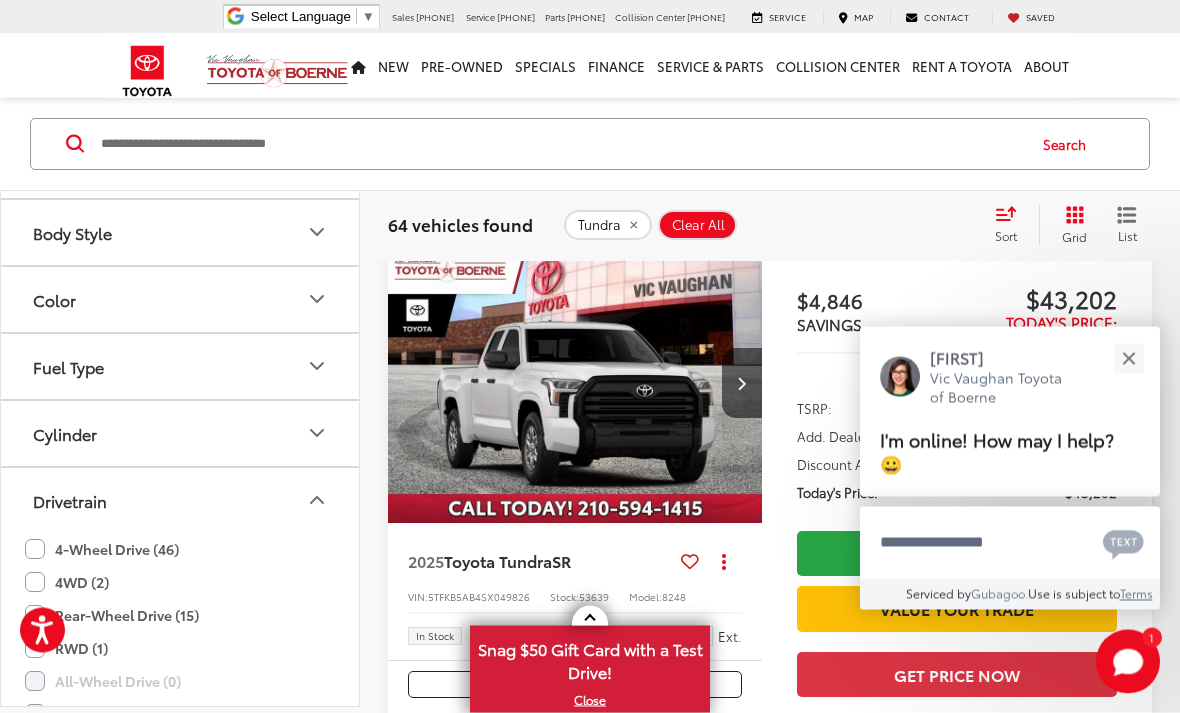 scroll, scrollTop: 150, scrollLeft: 0, axis: vertical 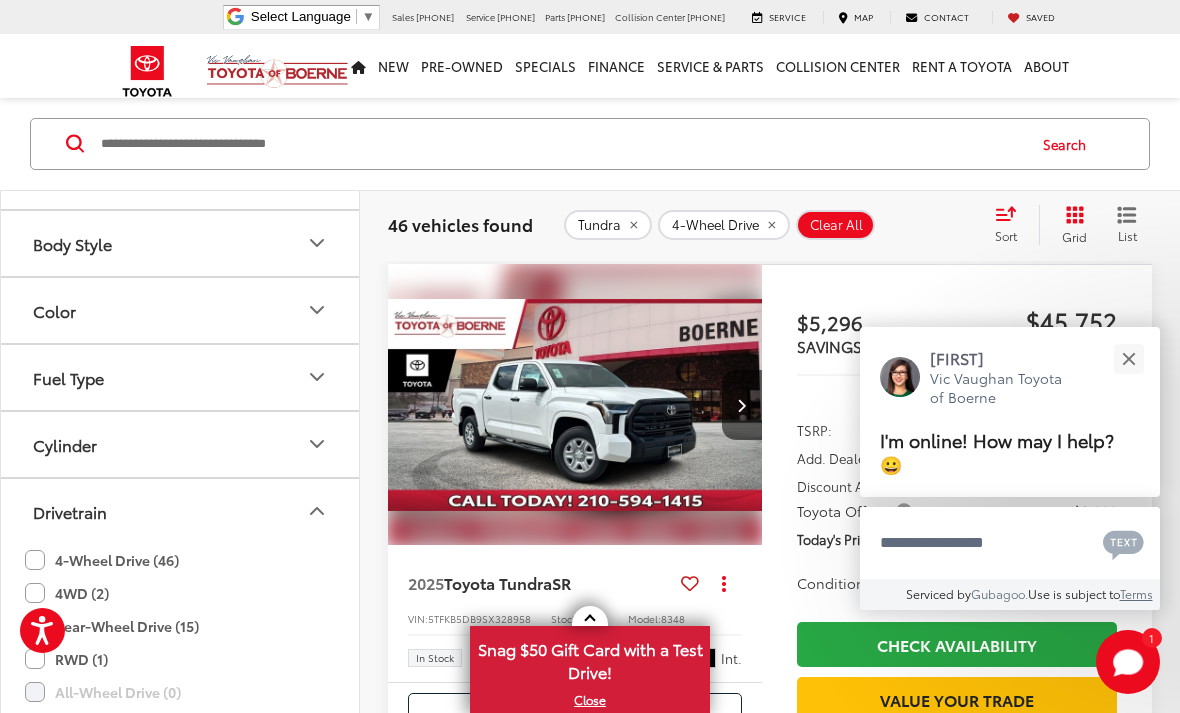 click at bounding box center [1128, 358] 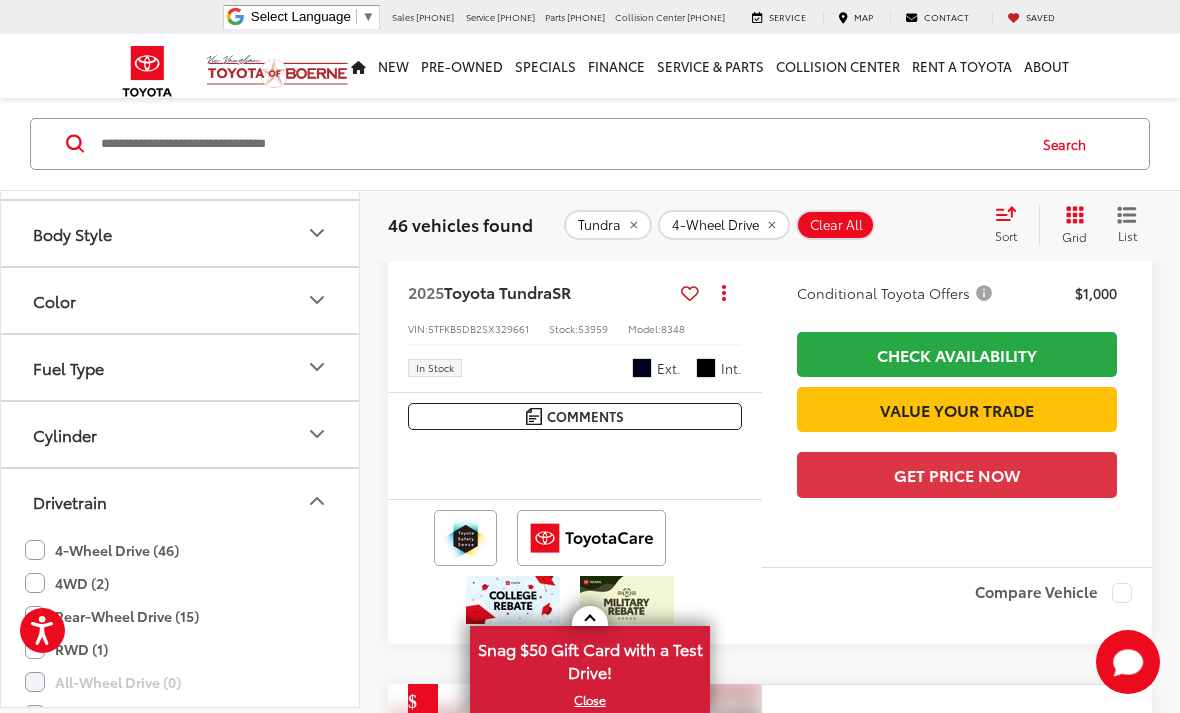 scroll, scrollTop: 2572, scrollLeft: 0, axis: vertical 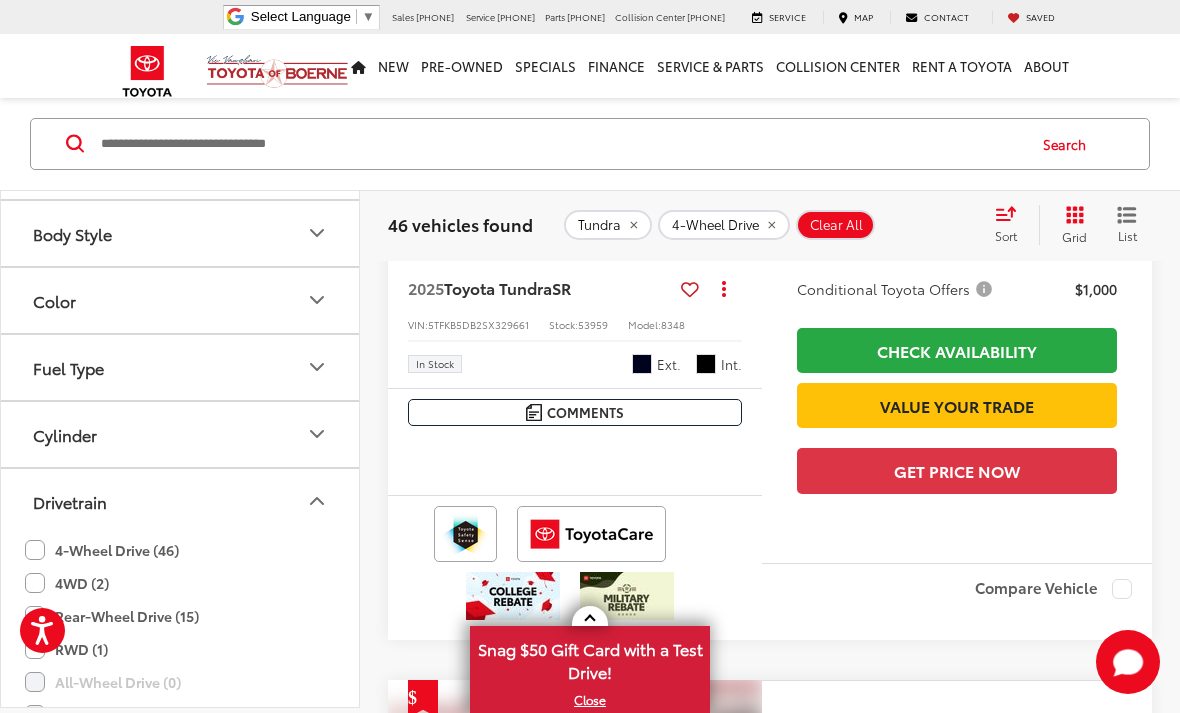 click at bounding box center [575, 111] 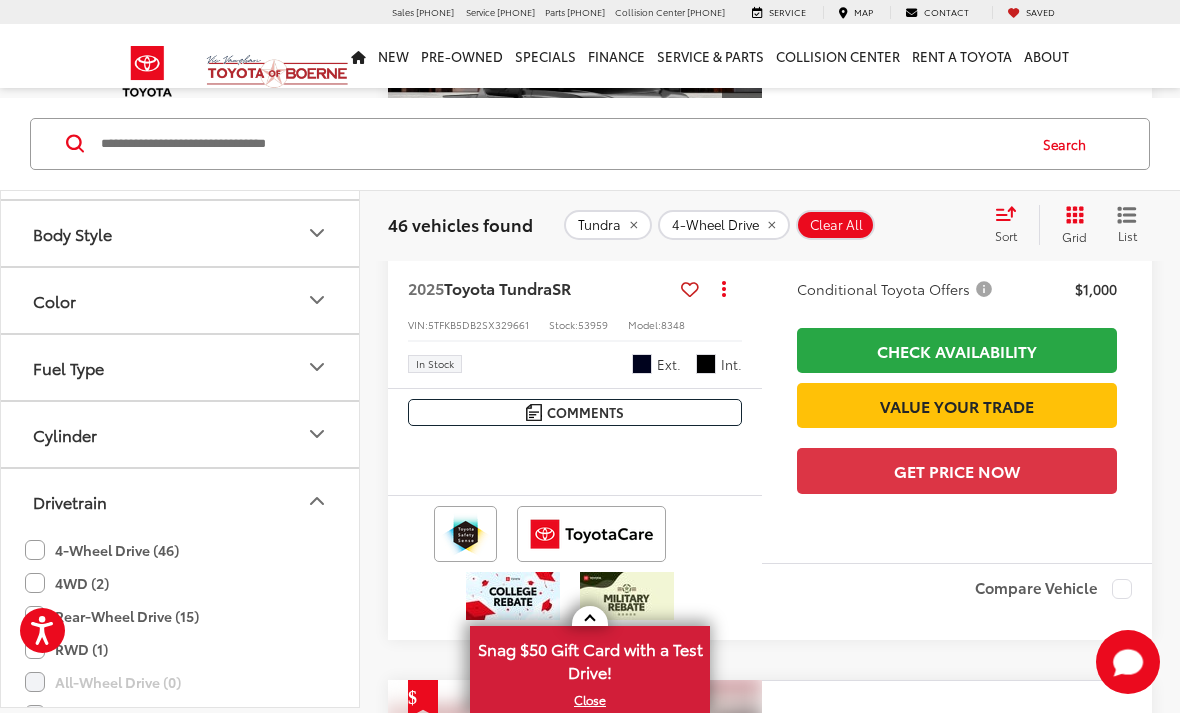 scroll, scrollTop: 2636, scrollLeft: 0, axis: vertical 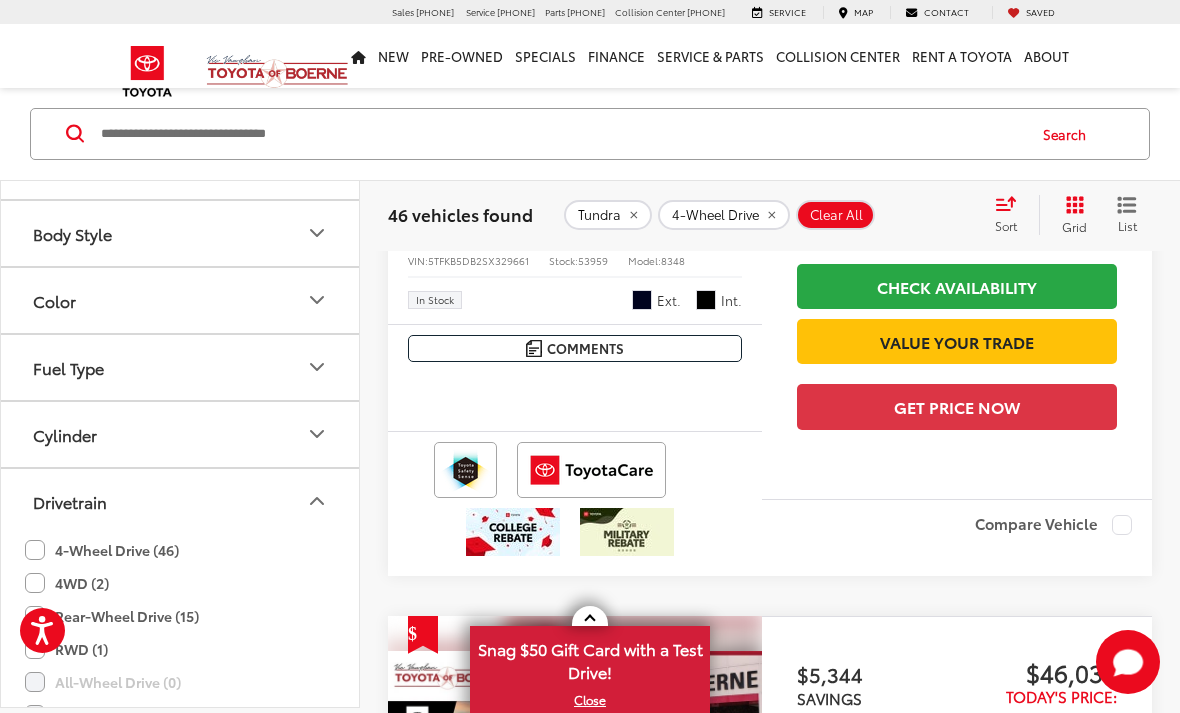 click at bounding box center (575, 47) 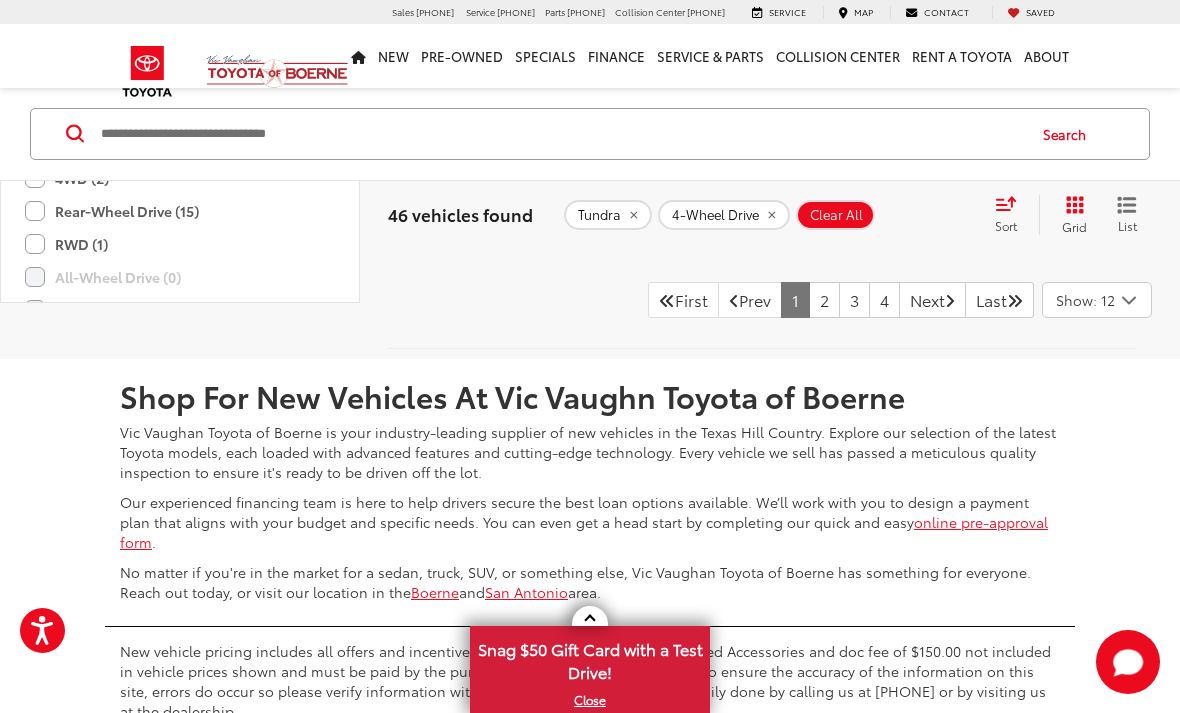 scroll, scrollTop: 8598, scrollLeft: 0, axis: vertical 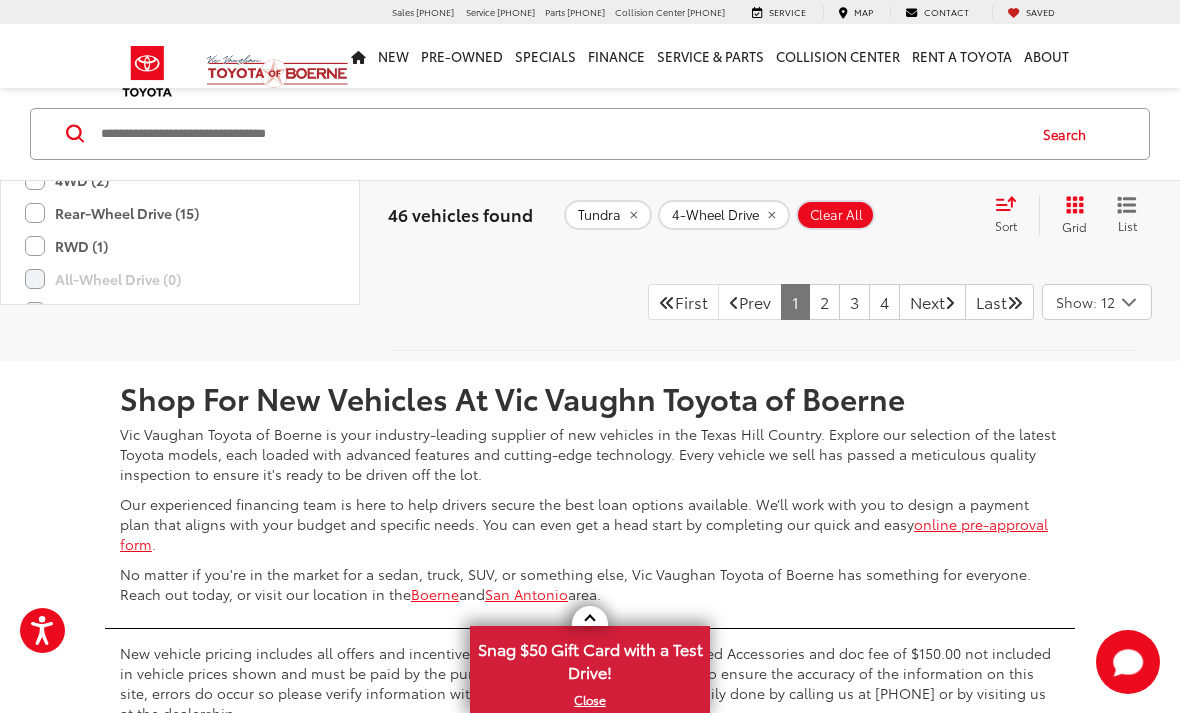 click on "Limited" at bounding box center [580, -120] 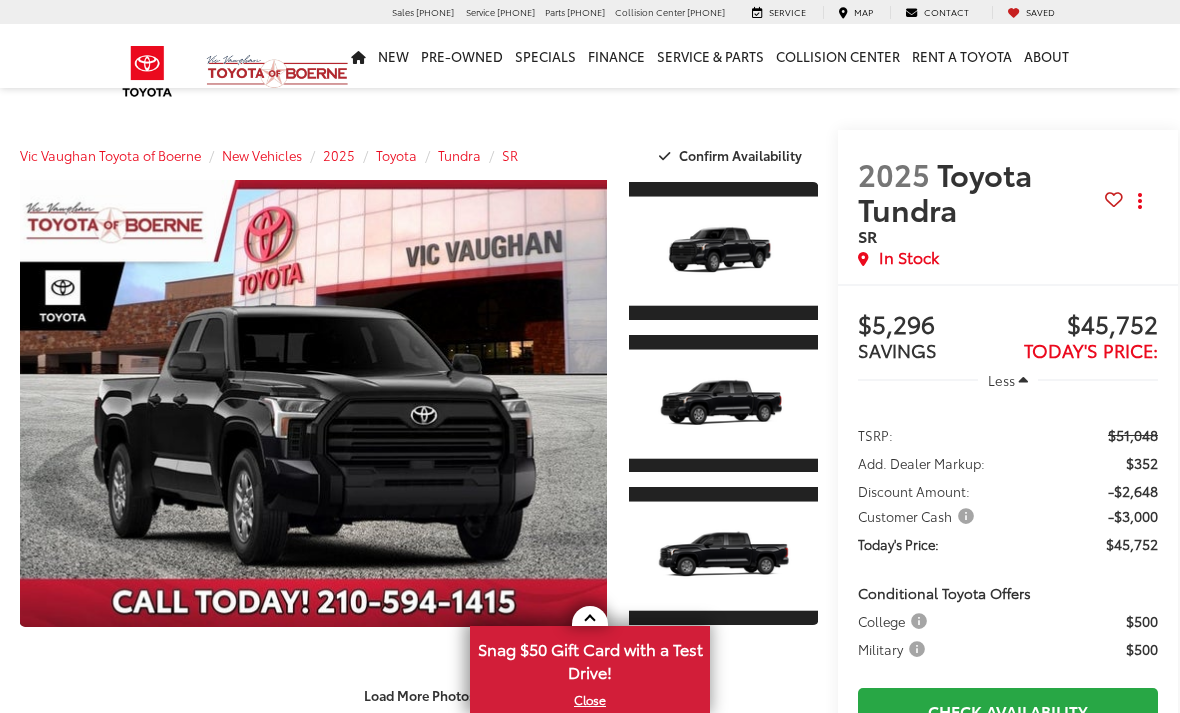 scroll, scrollTop: 0, scrollLeft: 0, axis: both 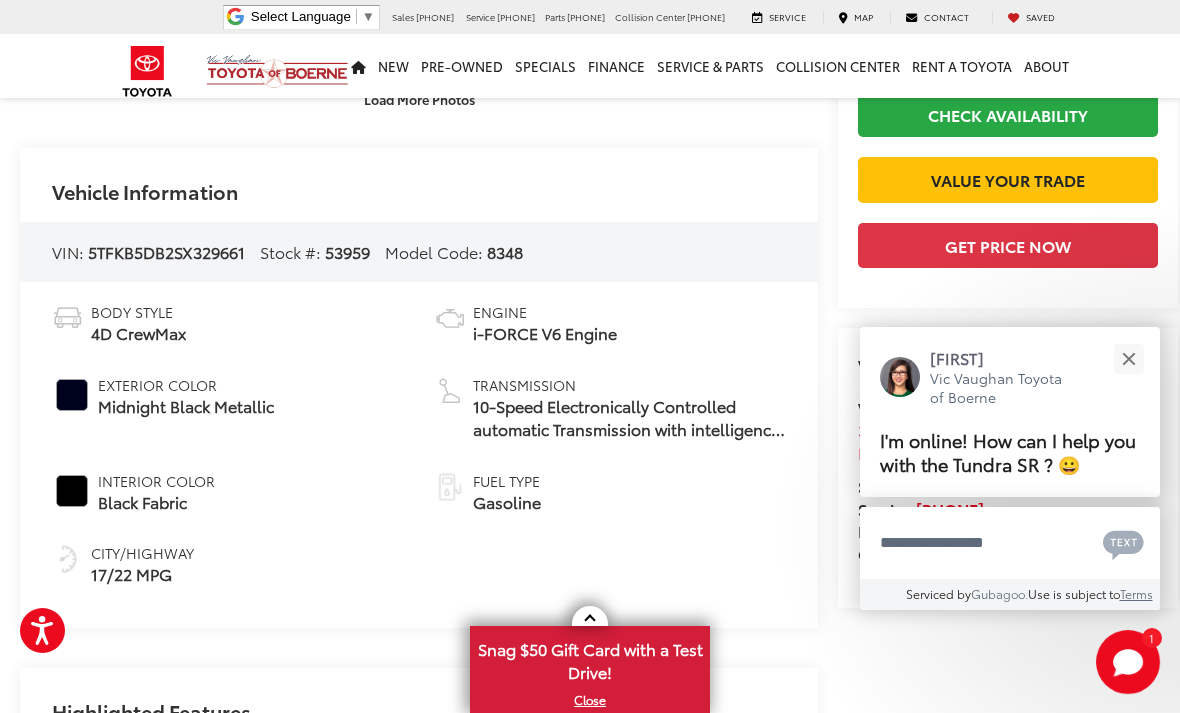 click at bounding box center [1128, 358] 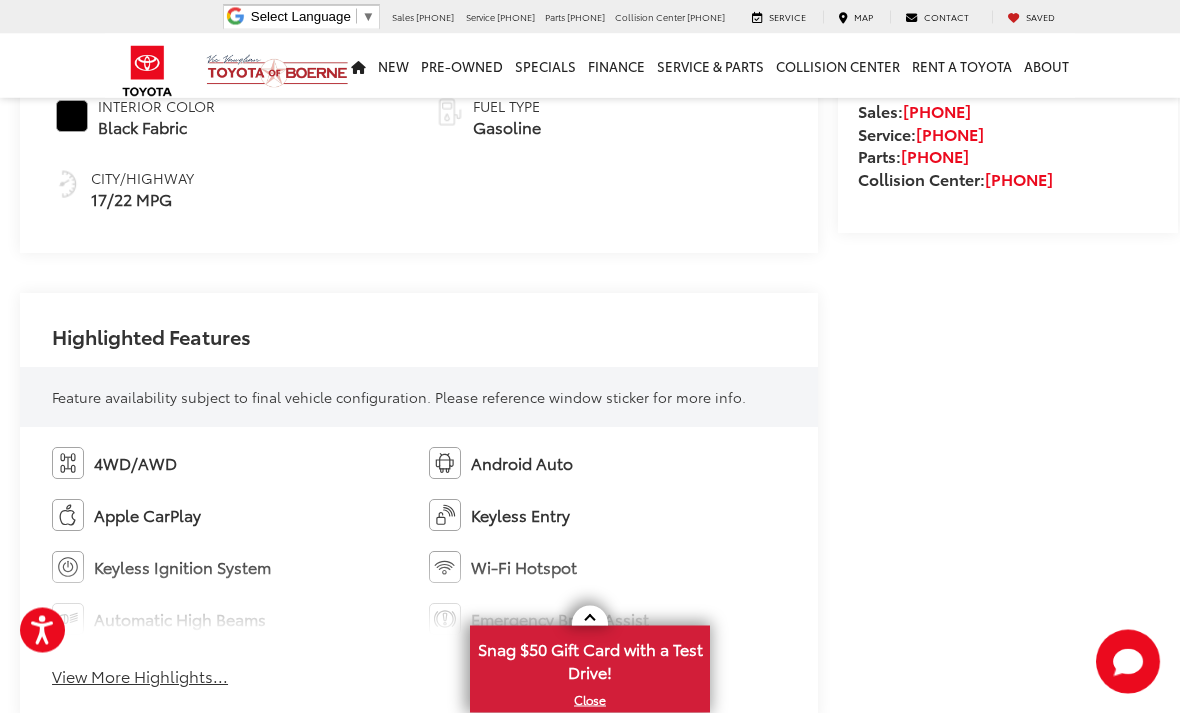 scroll, scrollTop: 1058, scrollLeft: 0, axis: vertical 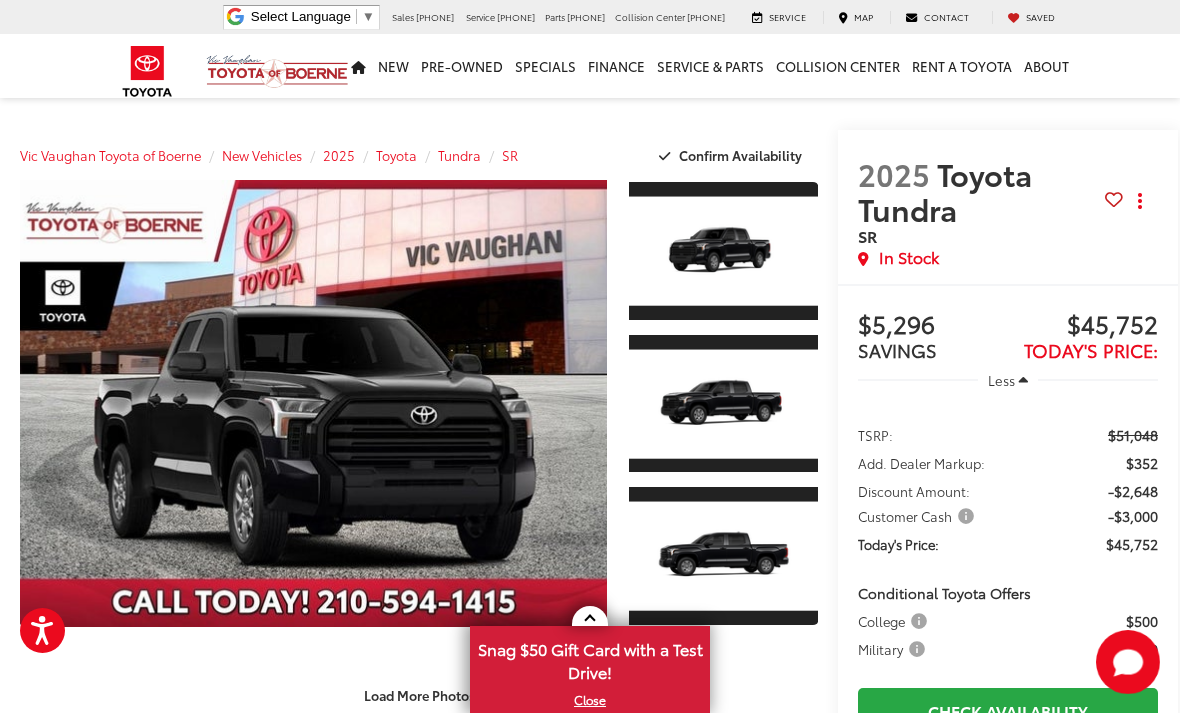 click at bounding box center [723, 251] 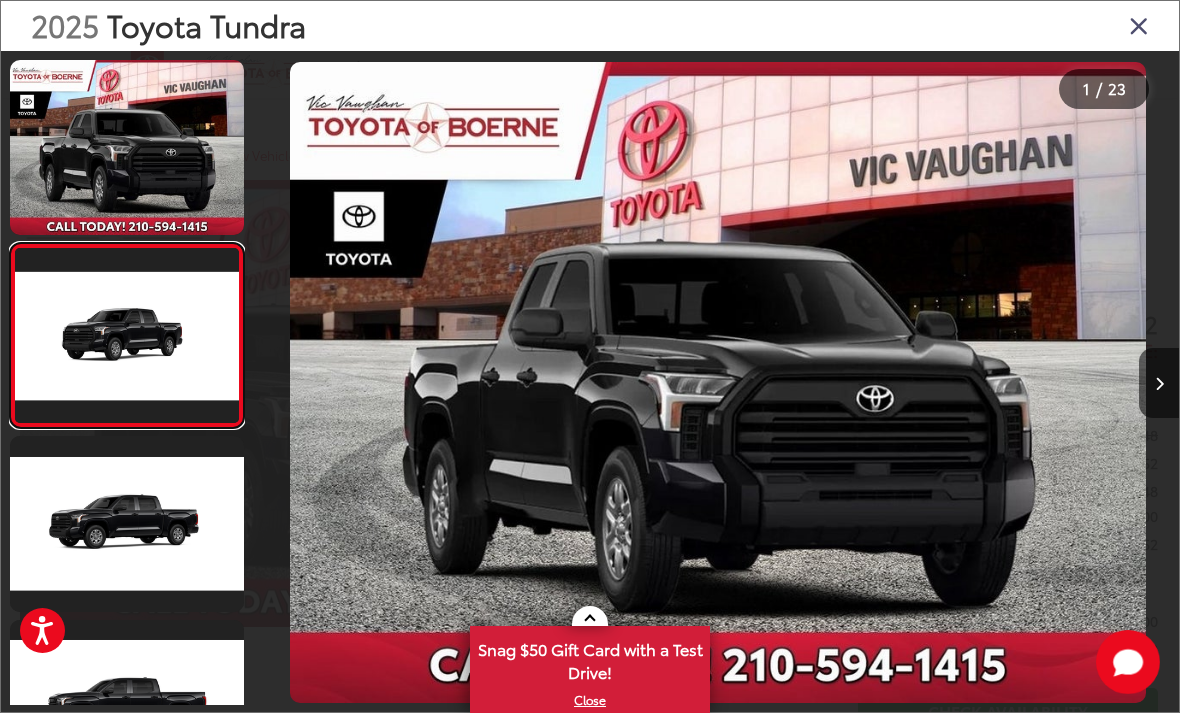 scroll, scrollTop: 0, scrollLeft: 743, axis: horizontal 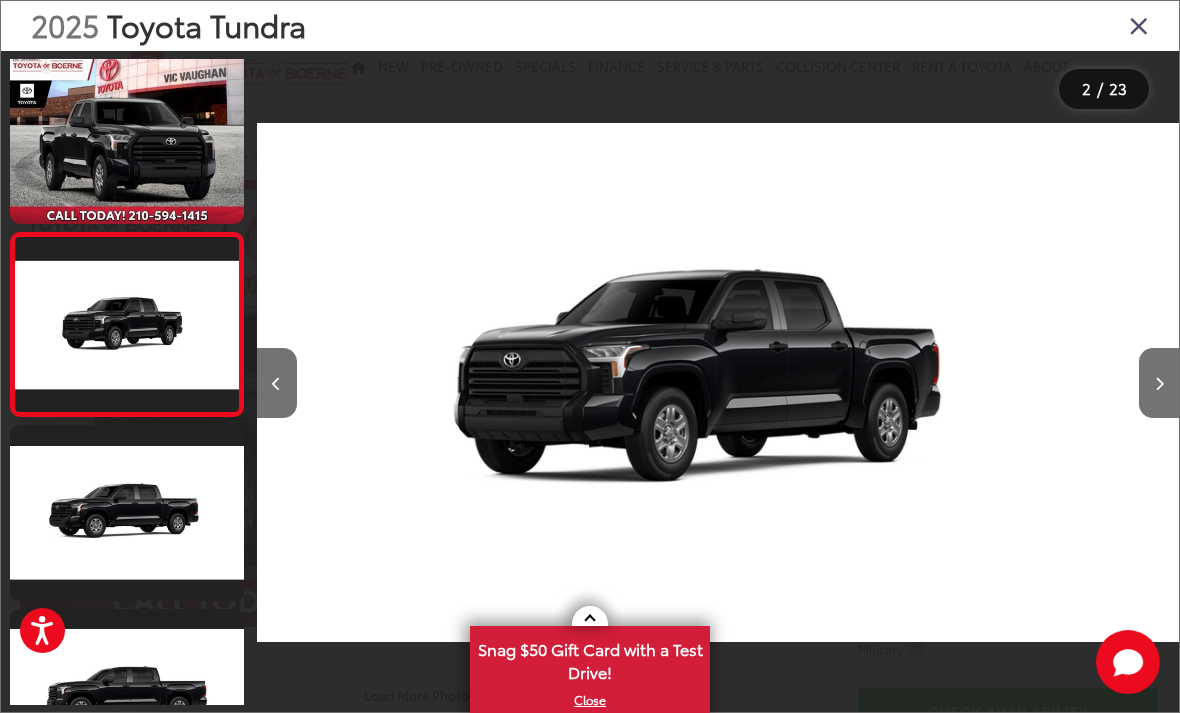 click at bounding box center [127, 512] 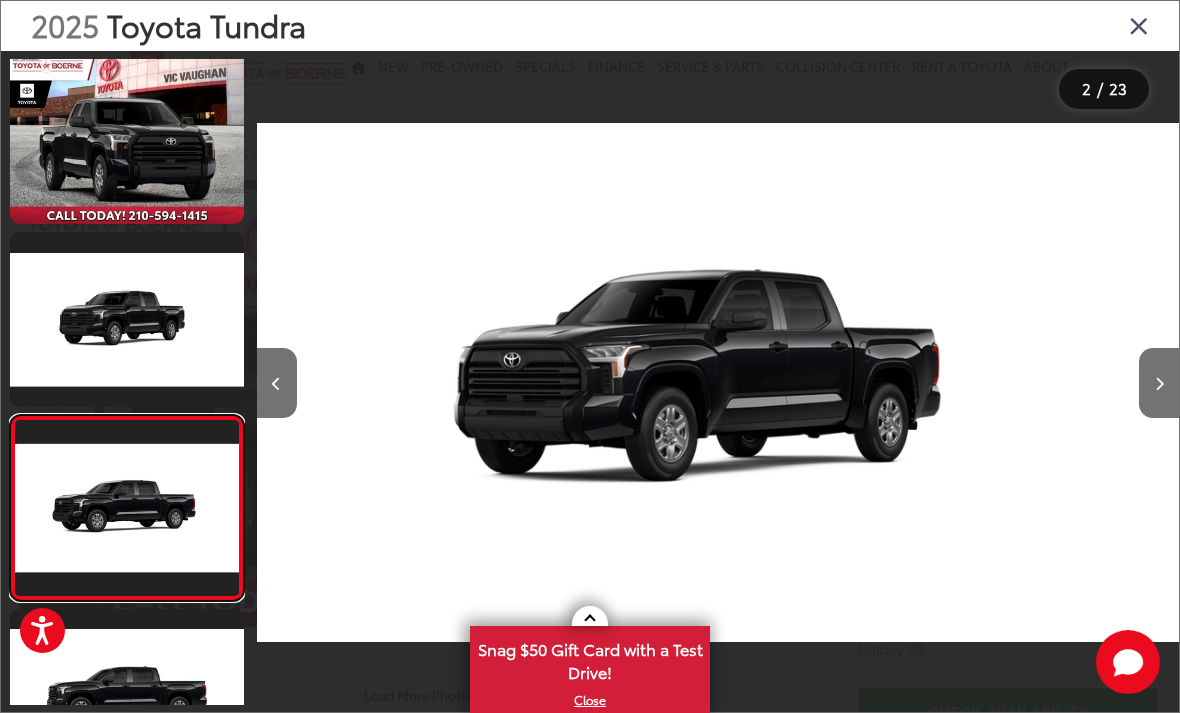 scroll, scrollTop: 0, scrollLeft: 1776, axis: horizontal 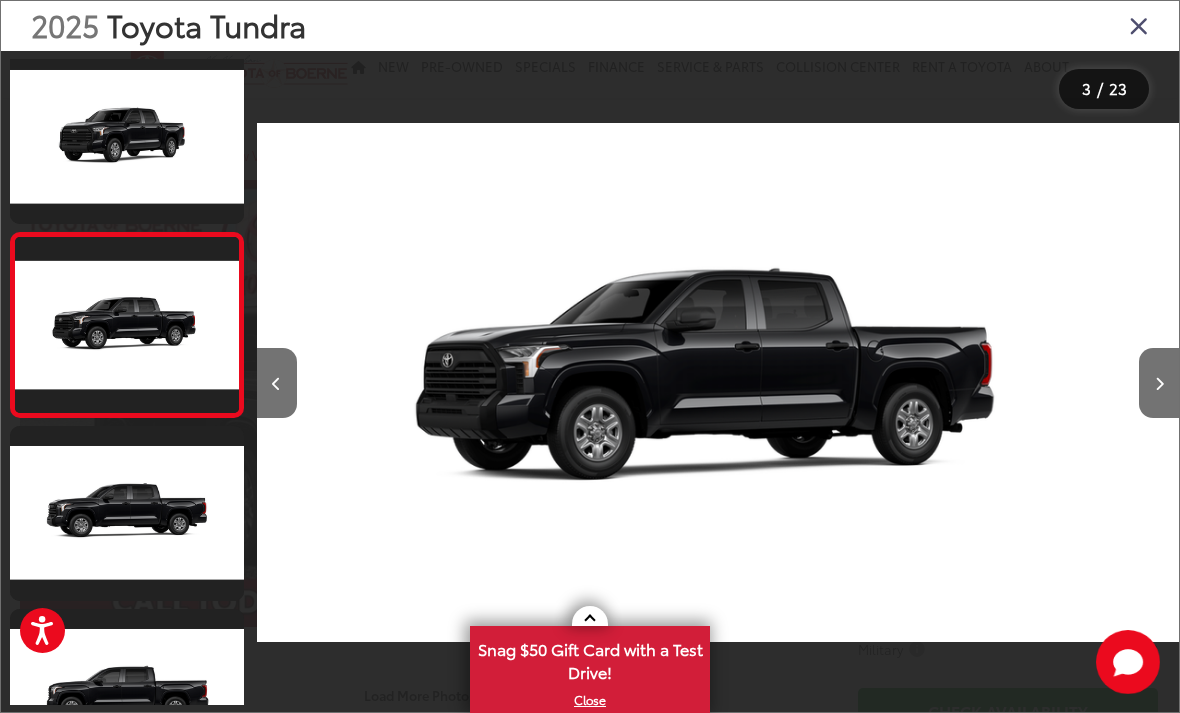click at bounding box center [127, 513] 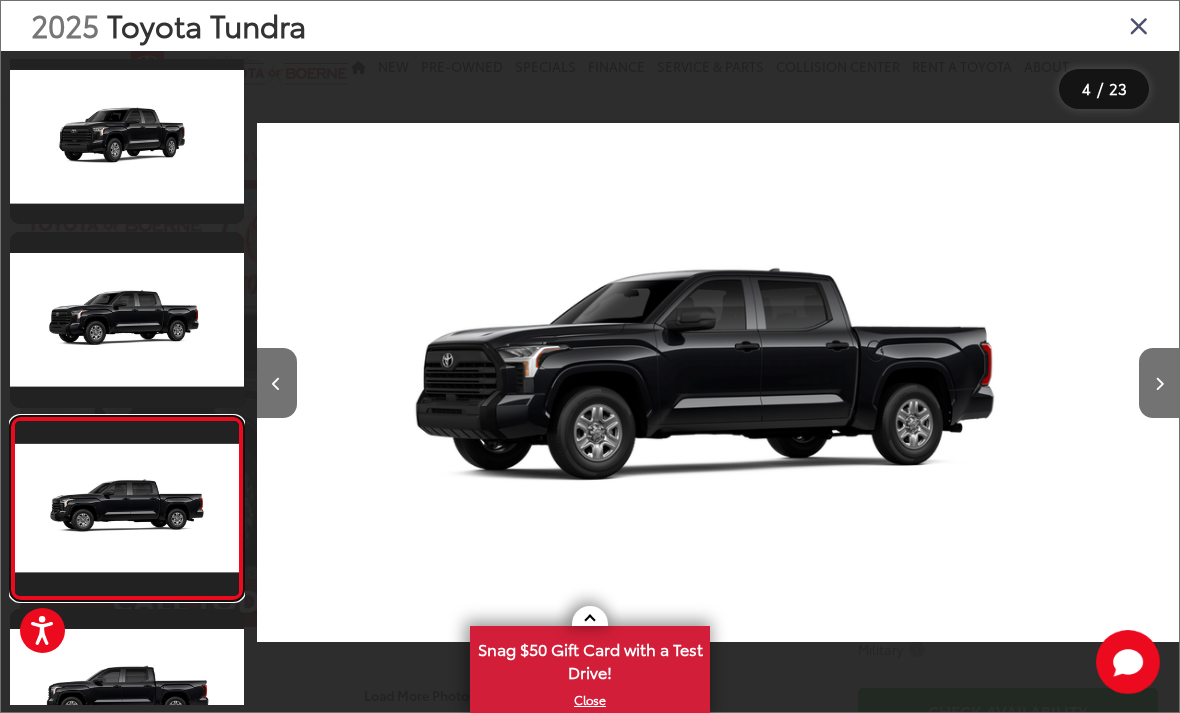 scroll, scrollTop: 341, scrollLeft: 0, axis: vertical 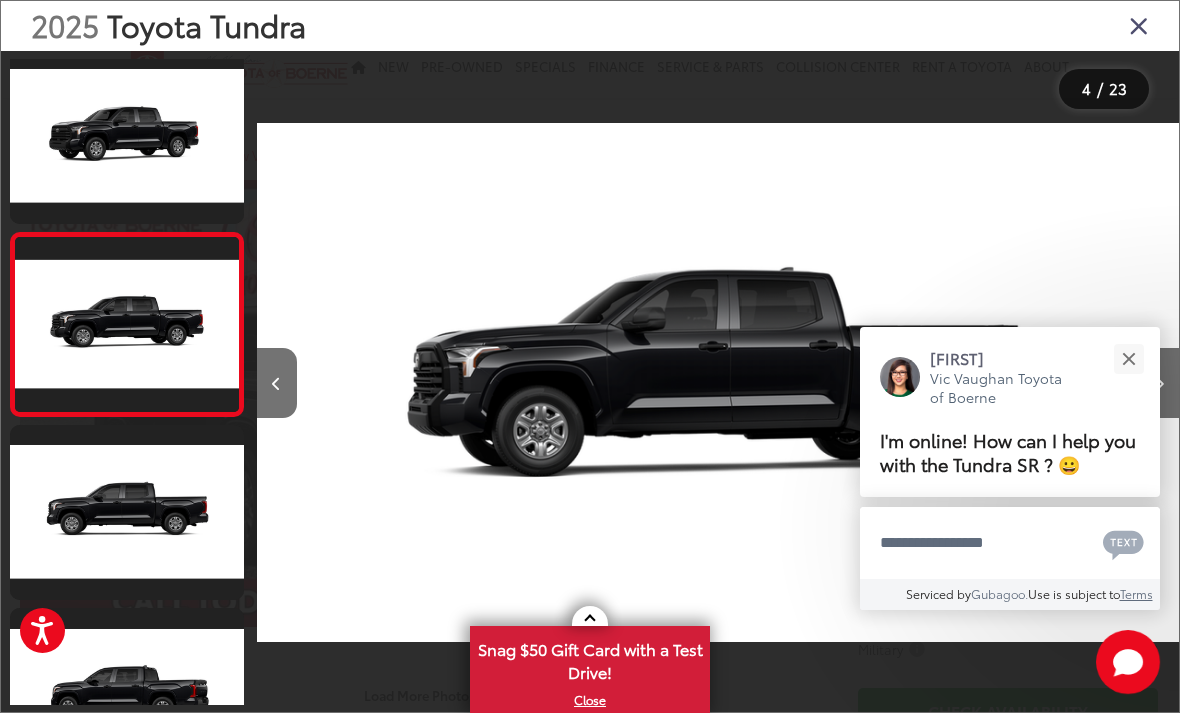 click at bounding box center [127, 512] 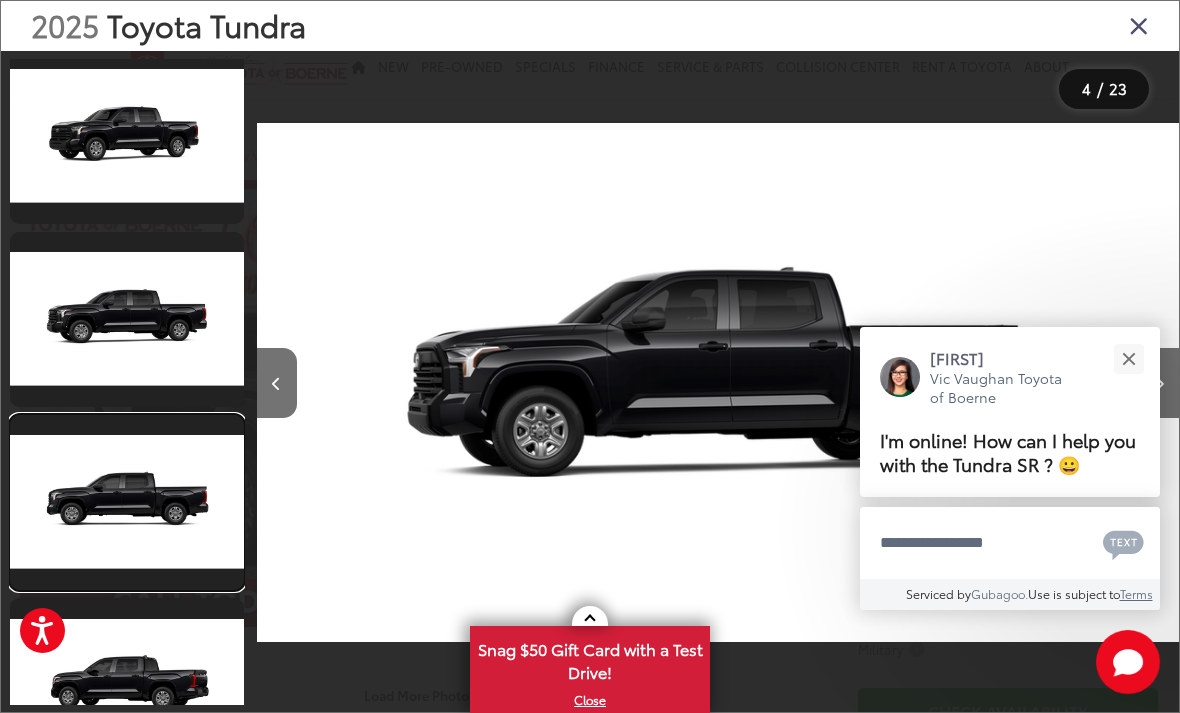 scroll, scrollTop: 449, scrollLeft: 0, axis: vertical 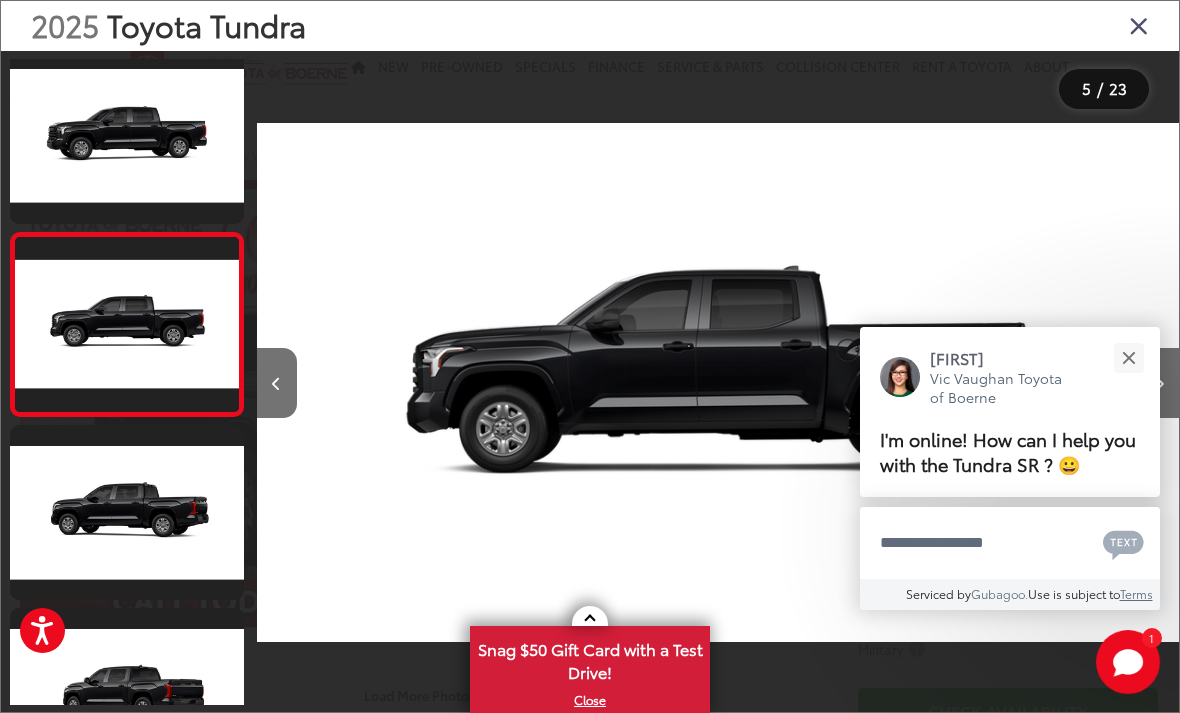 click at bounding box center [127, 512] 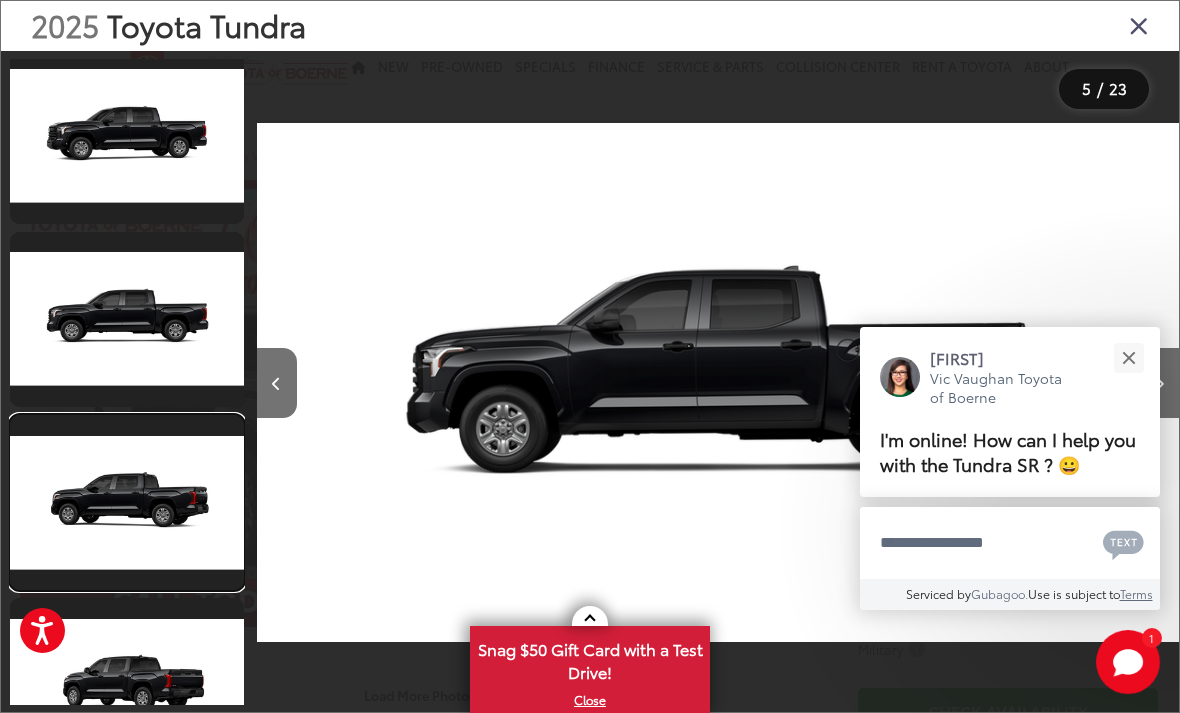 scroll, scrollTop: 614, scrollLeft: 0, axis: vertical 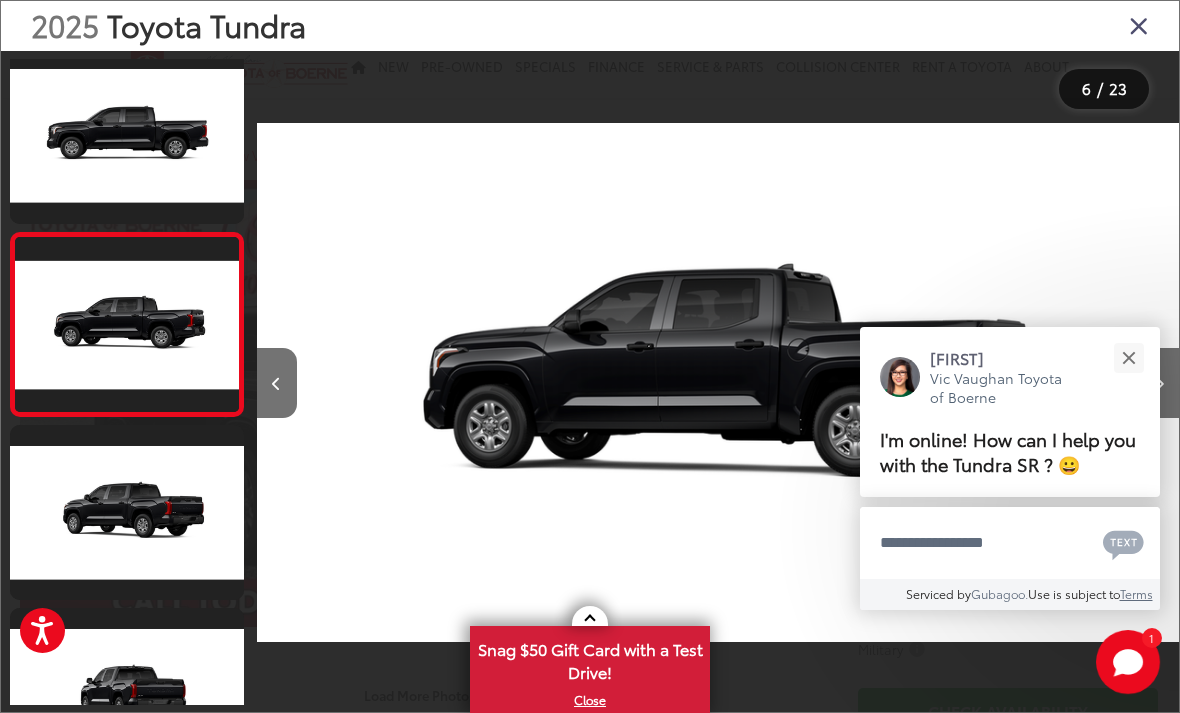 click at bounding box center [127, 512] 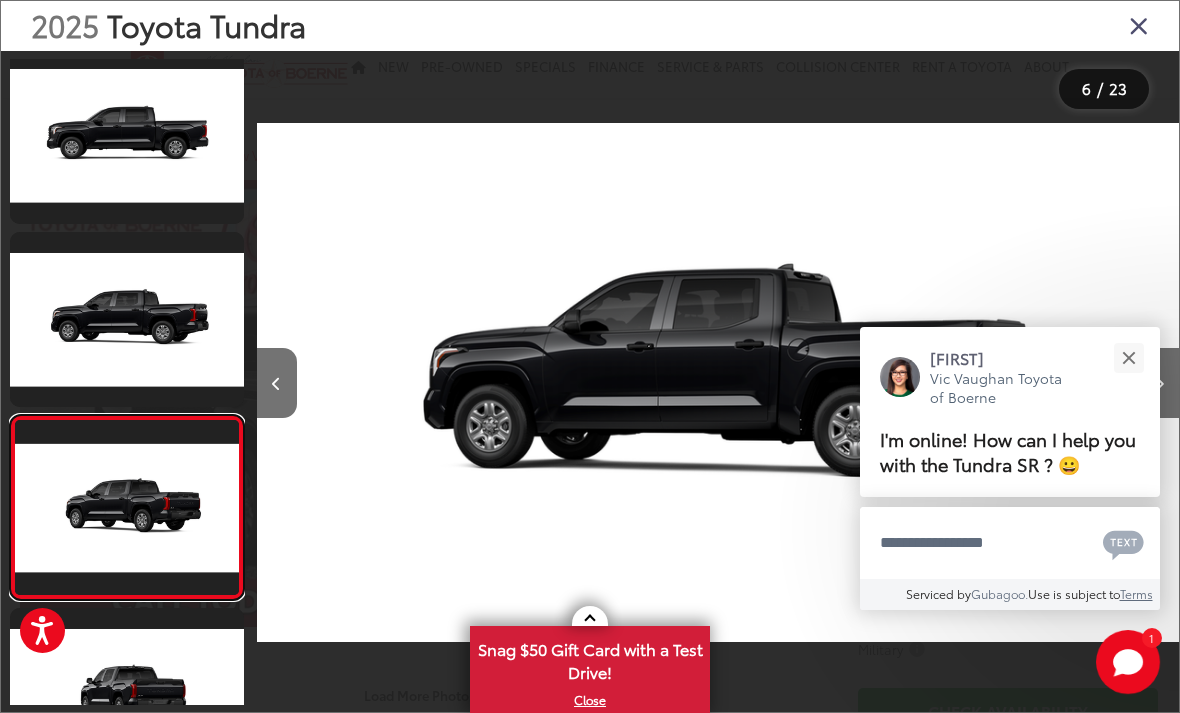 scroll, scrollTop: 0, scrollLeft: 5400, axis: horizontal 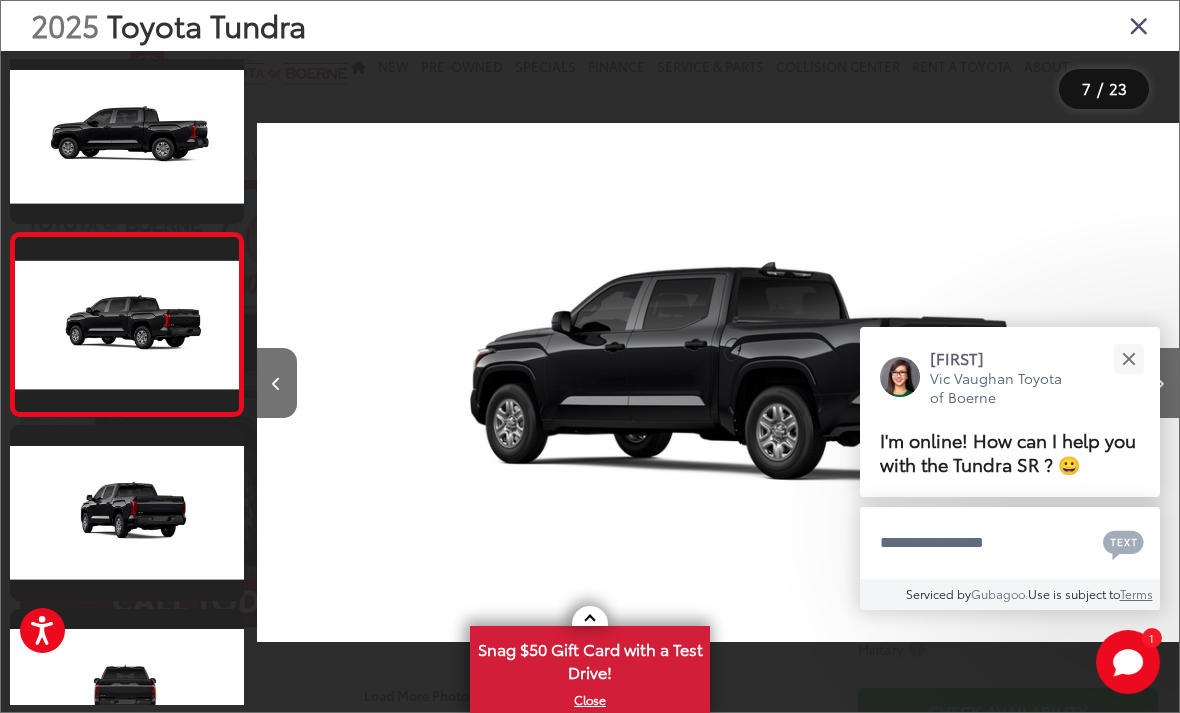 click at bounding box center (1128, 358) 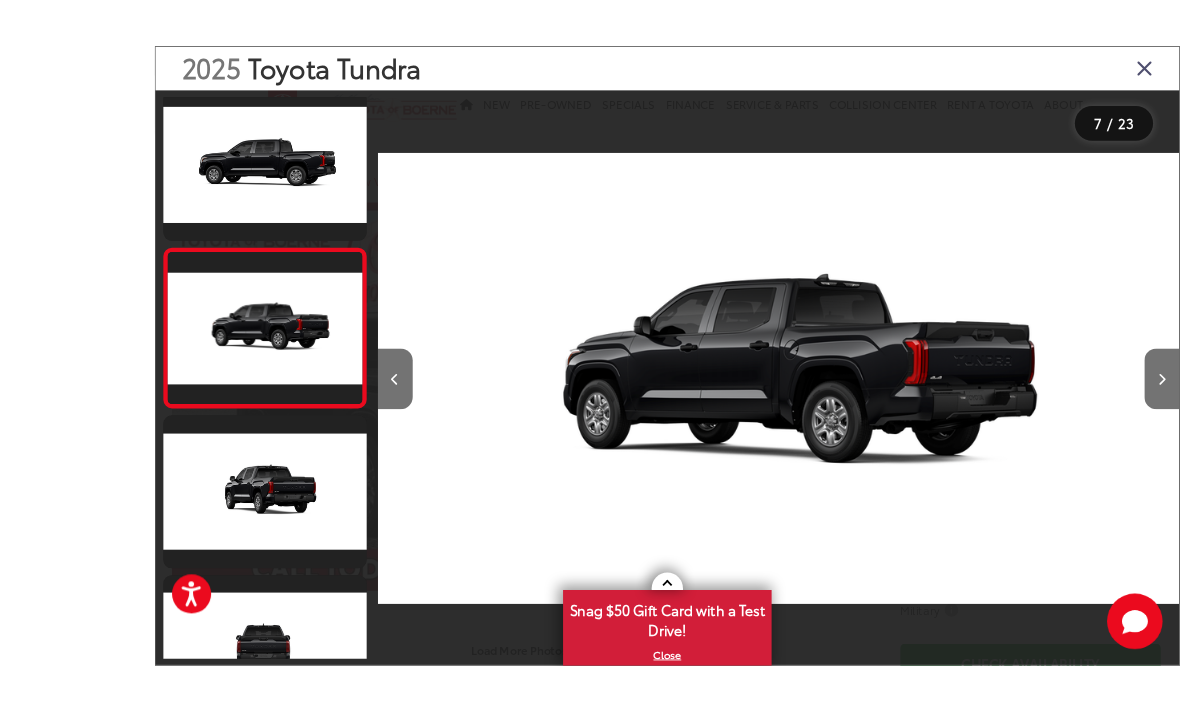 scroll, scrollTop: 6, scrollLeft: 0, axis: vertical 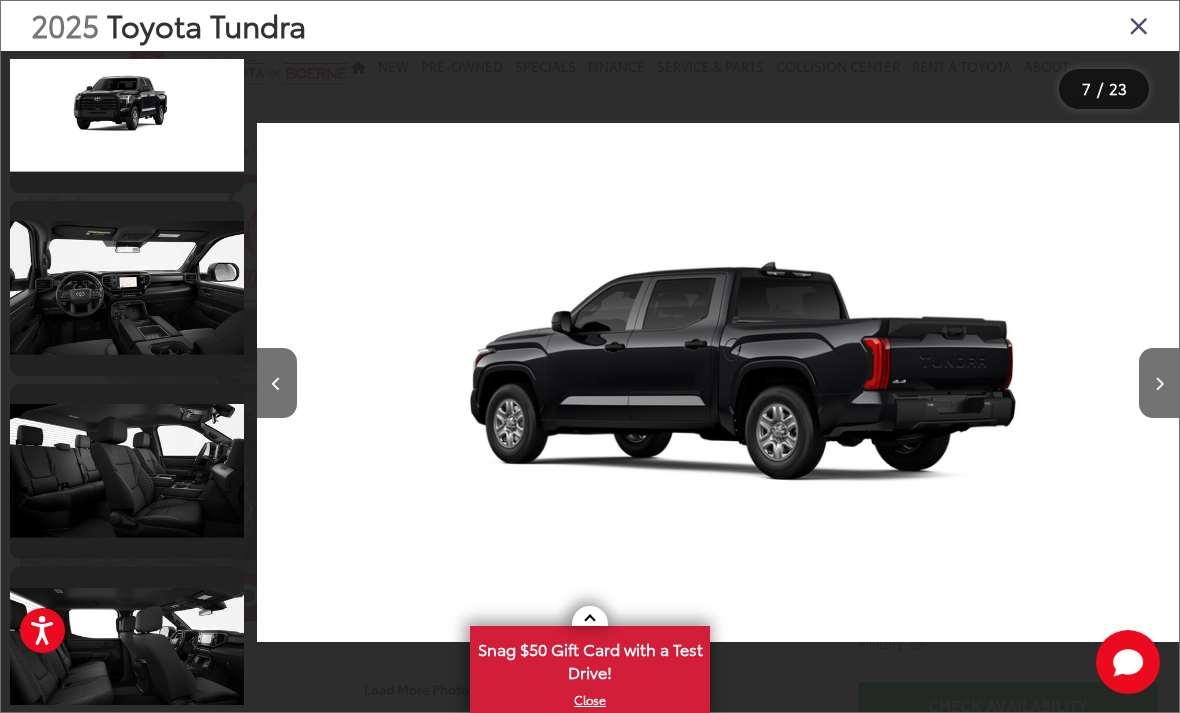 click at bounding box center [127, 288] 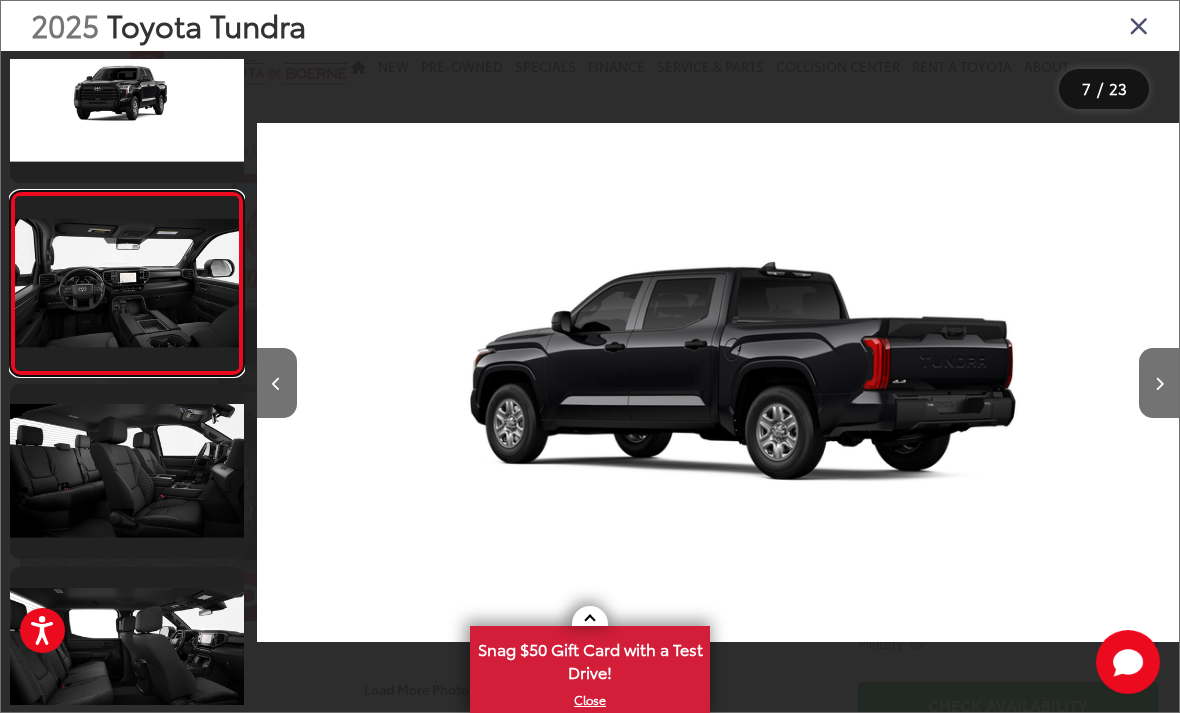scroll, scrollTop: 0, scrollLeft: 15880, axis: horizontal 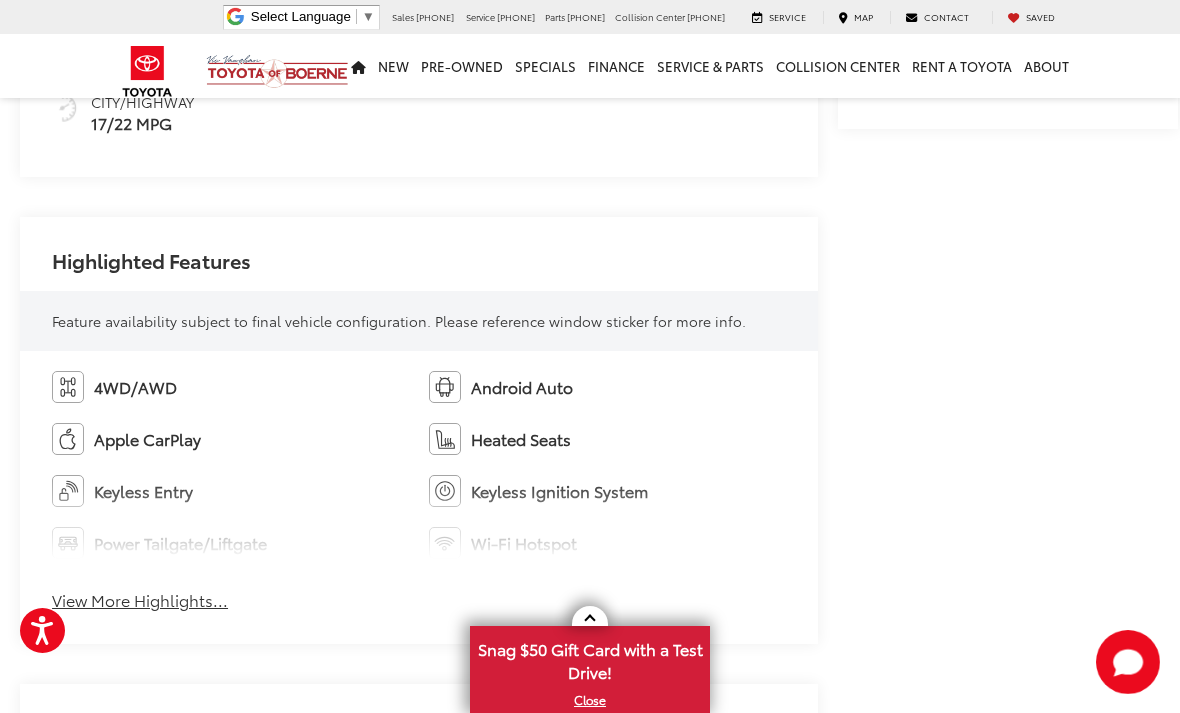 click on "View More Highlights..." at bounding box center (140, 600) 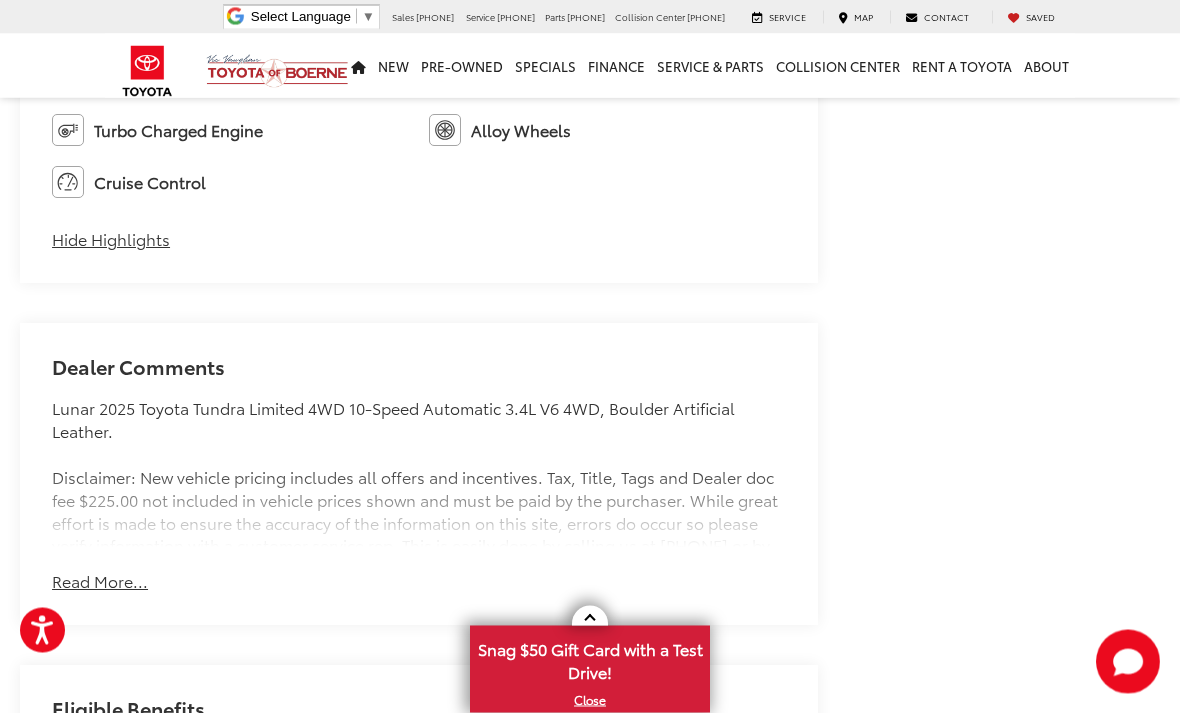 scroll, scrollTop: 1721, scrollLeft: 0, axis: vertical 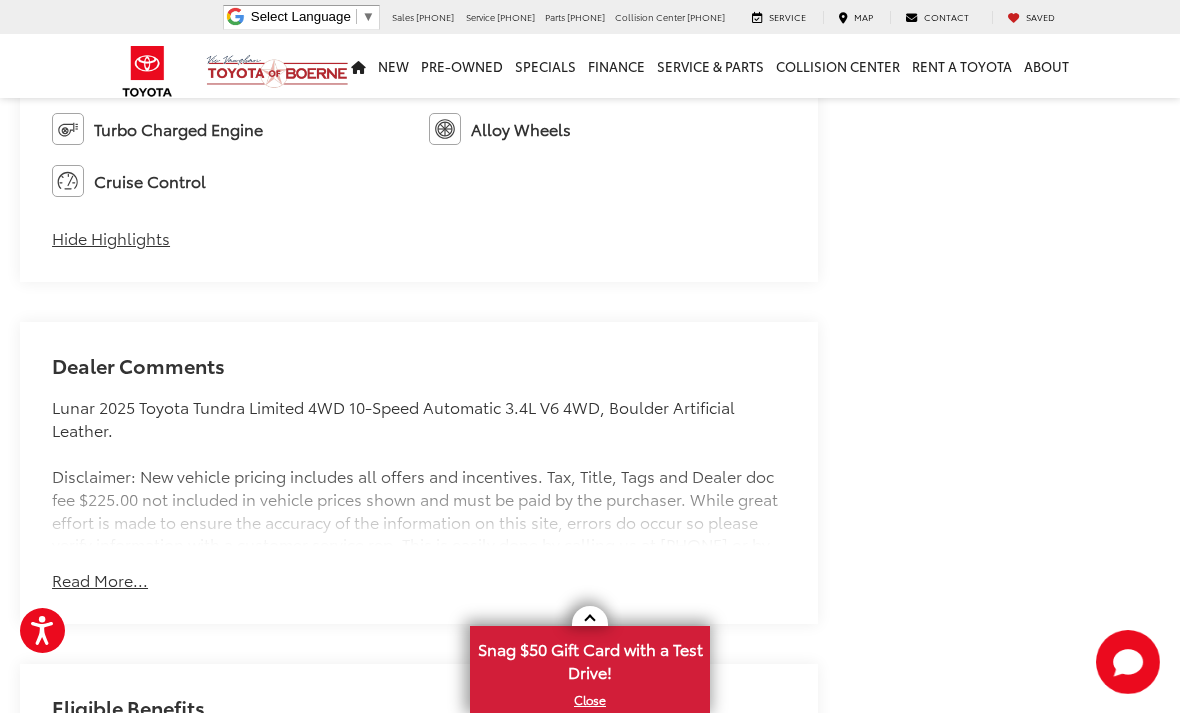 click on "Read More..." at bounding box center (100, 580) 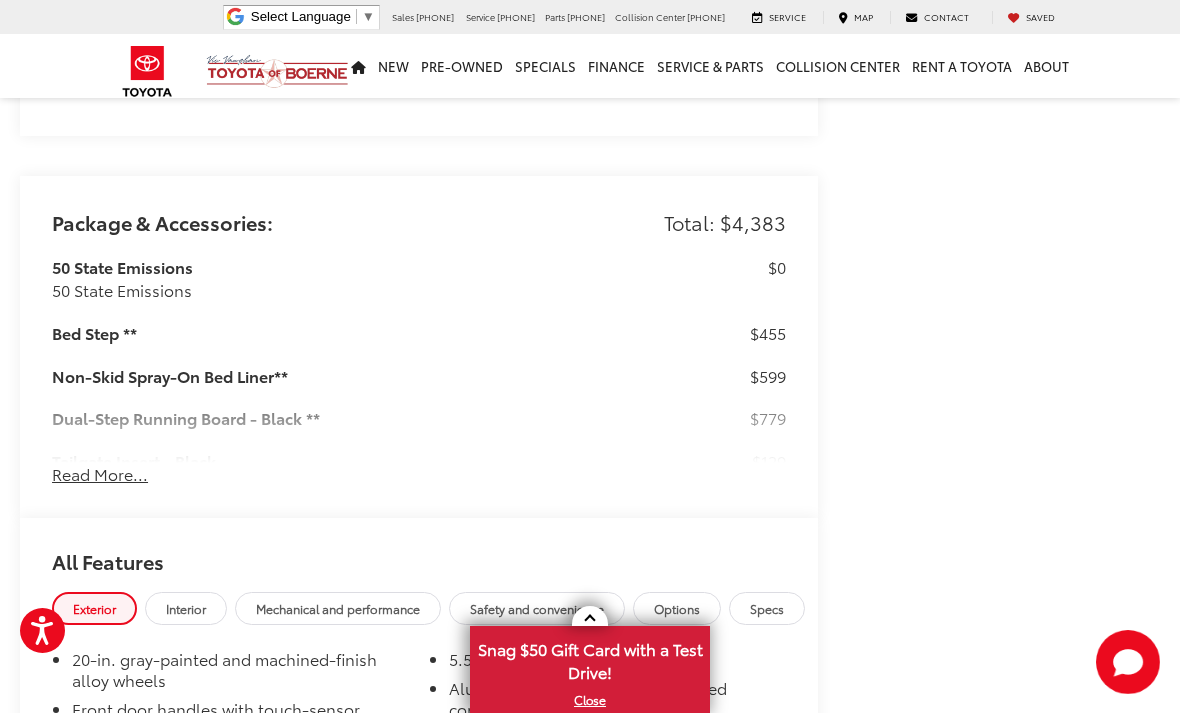 scroll, scrollTop: 2513, scrollLeft: 0, axis: vertical 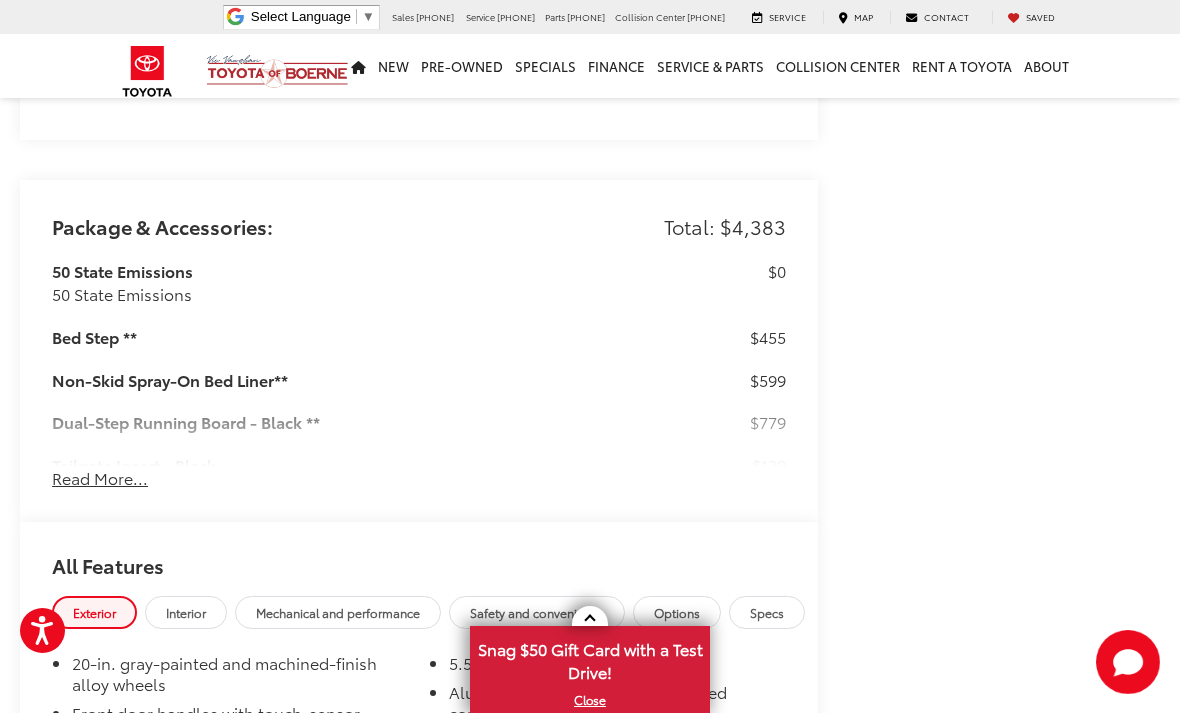 click on "Read More..." at bounding box center (100, 478) 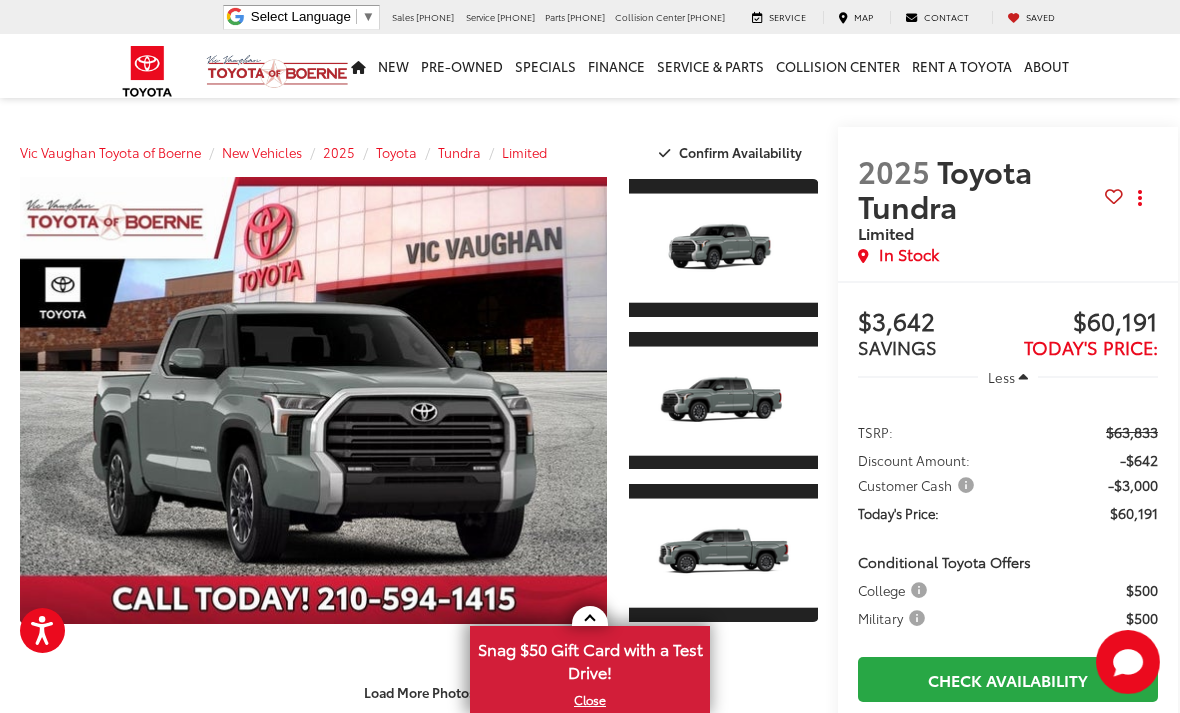 scroll, scrollTop: 7, scrollLeft: 0, axis: vertical 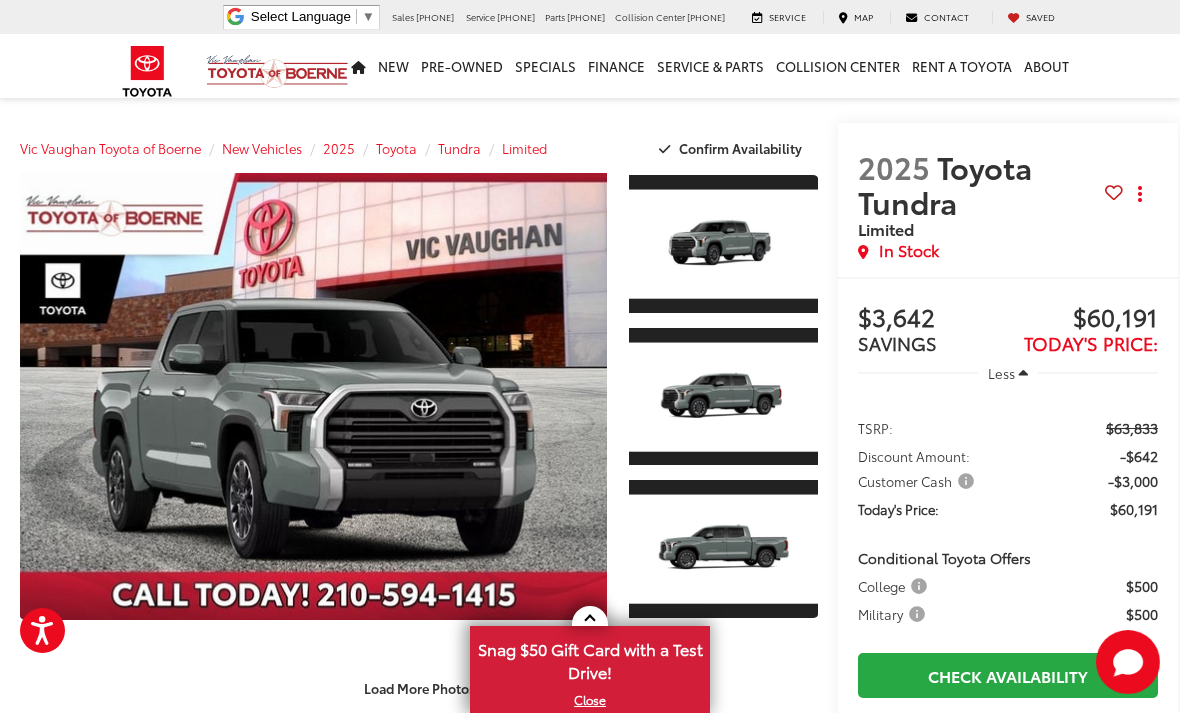 click at bounding box center (723, 549) 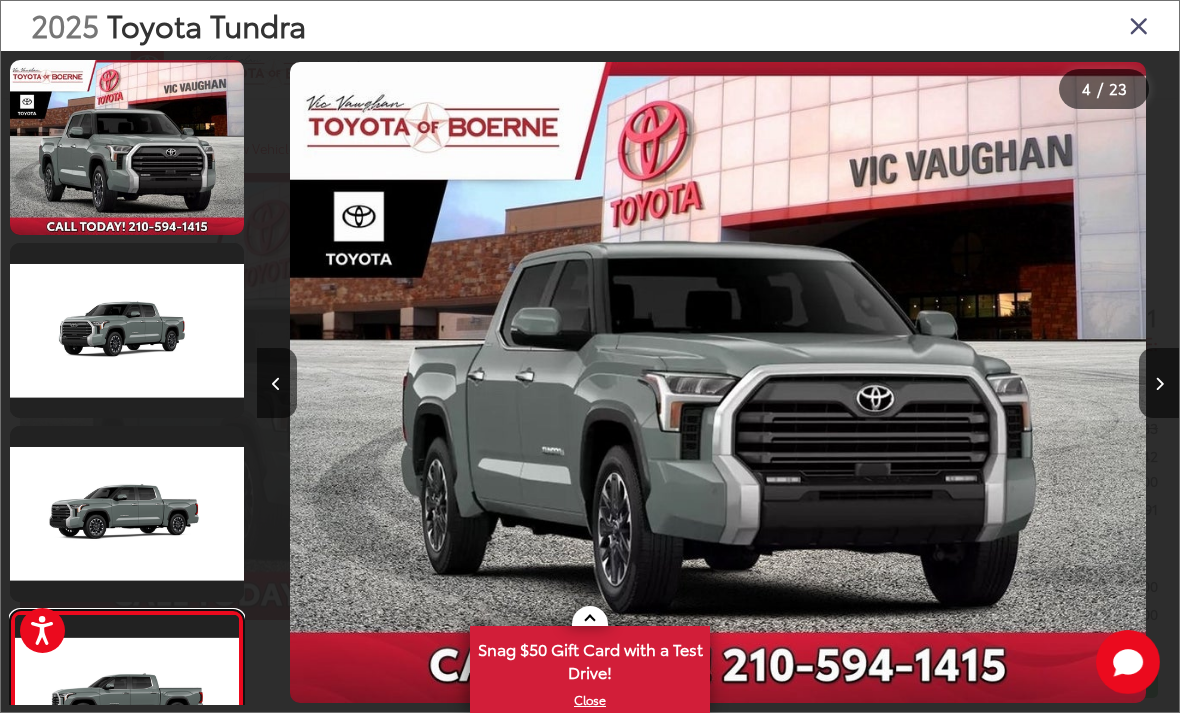 scroll, scrollTop: 218, scrollLeft: 0, axis: vertical 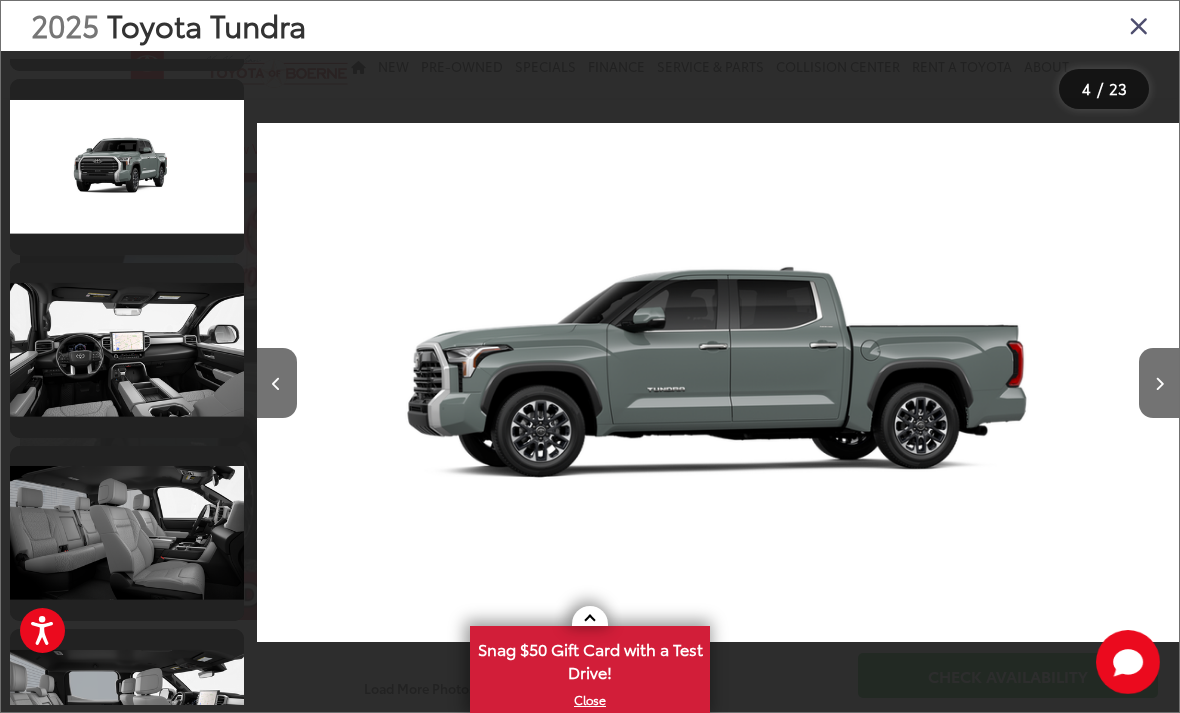click at bounding box center [127, 350] 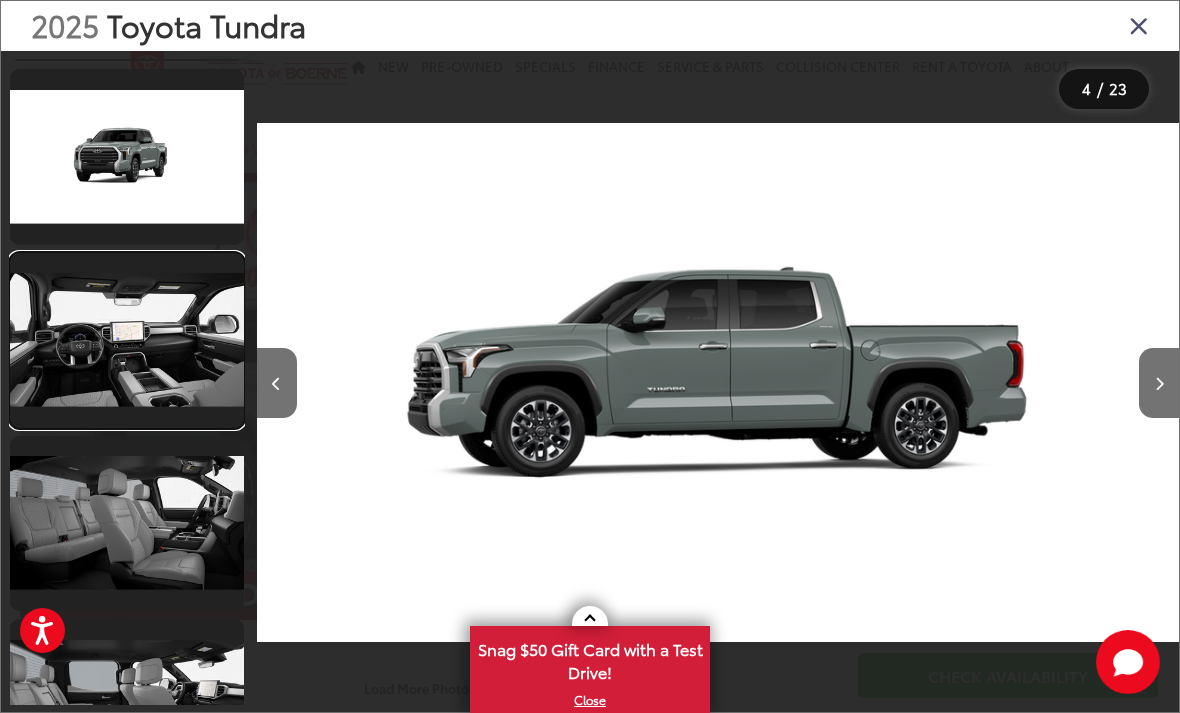 scroll, scrollTop: 0, scrollLeft: 8225, axis: horizontal 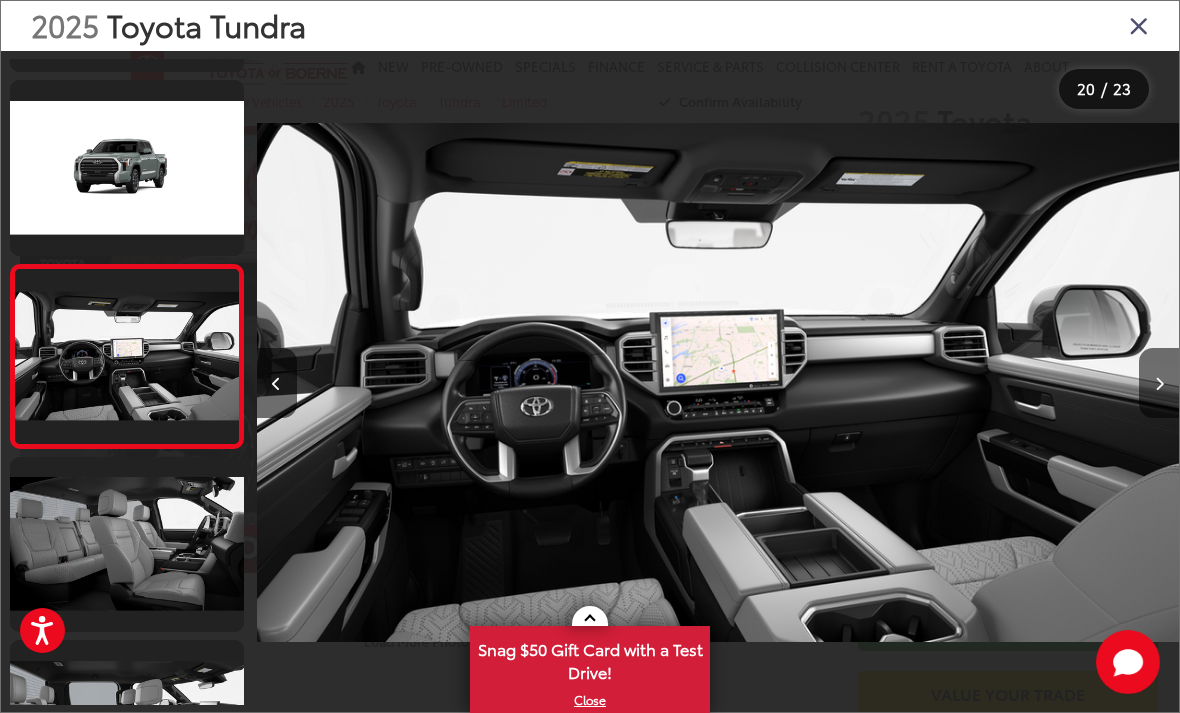 click at bounding box center (1139, 25) 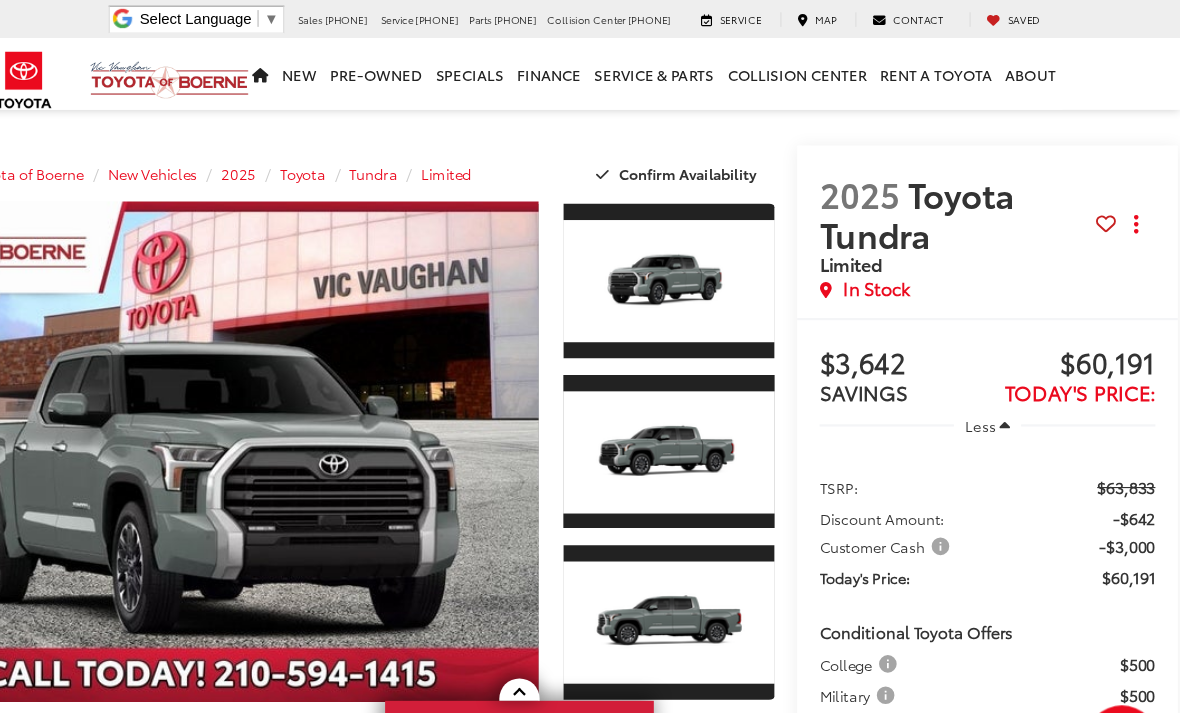 scroll, scrollTop: 0, scrollLeft: 0, axis: both 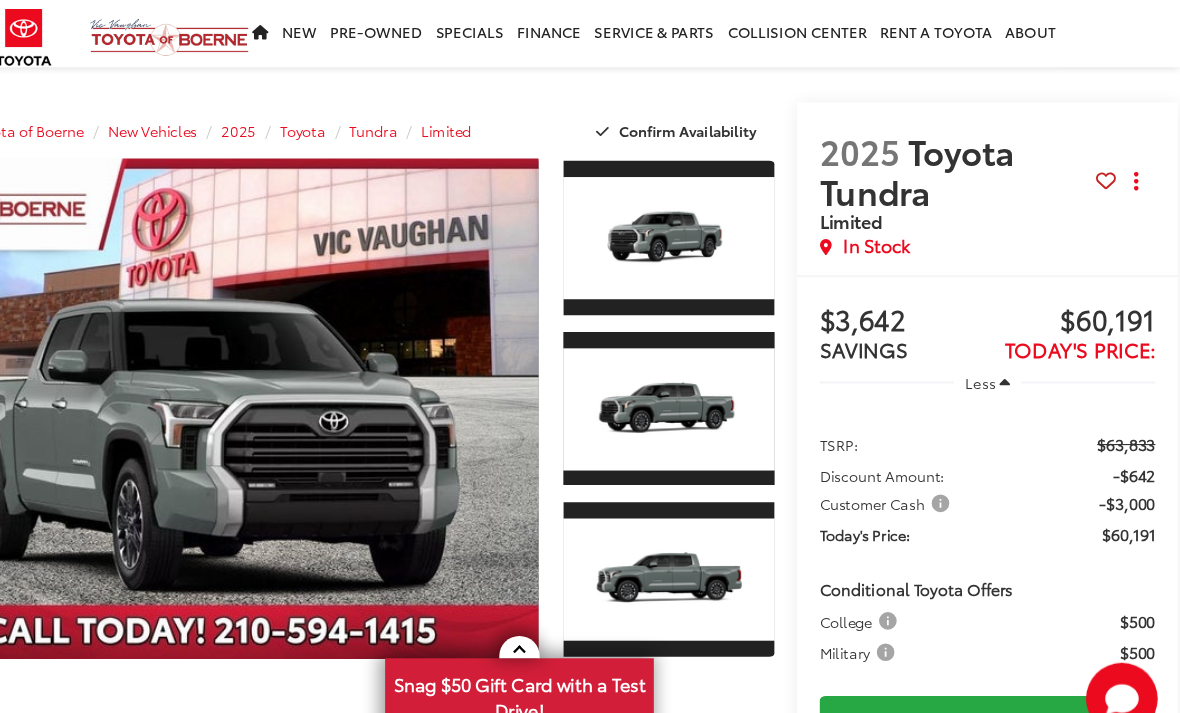 click at bounding box center (313, 403) 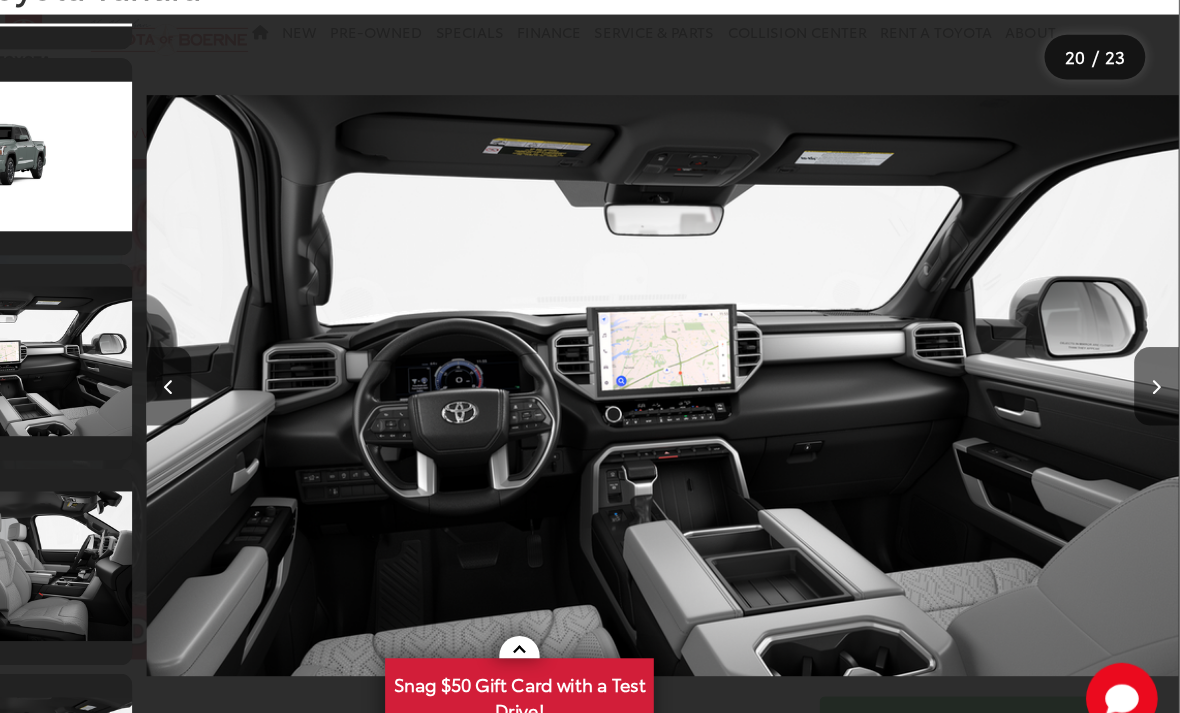 scroll, scrollTop: 0, scrollLeft: 0, axis: both 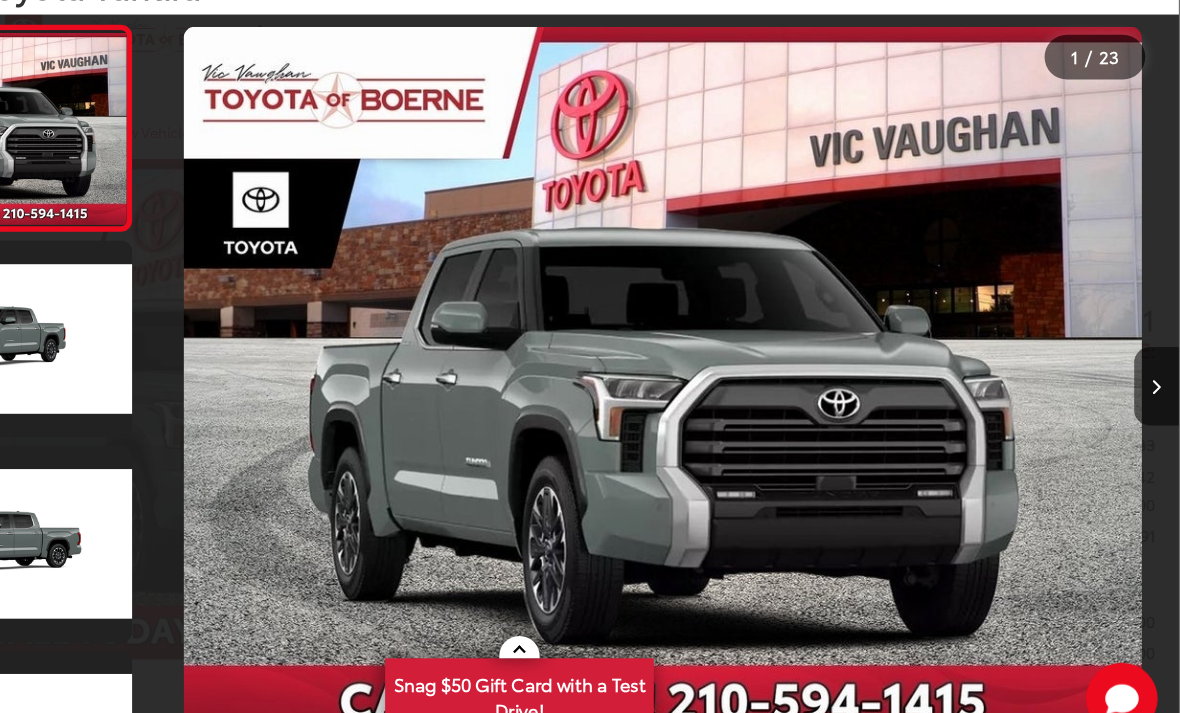 click at bounding box center [1159, 383] 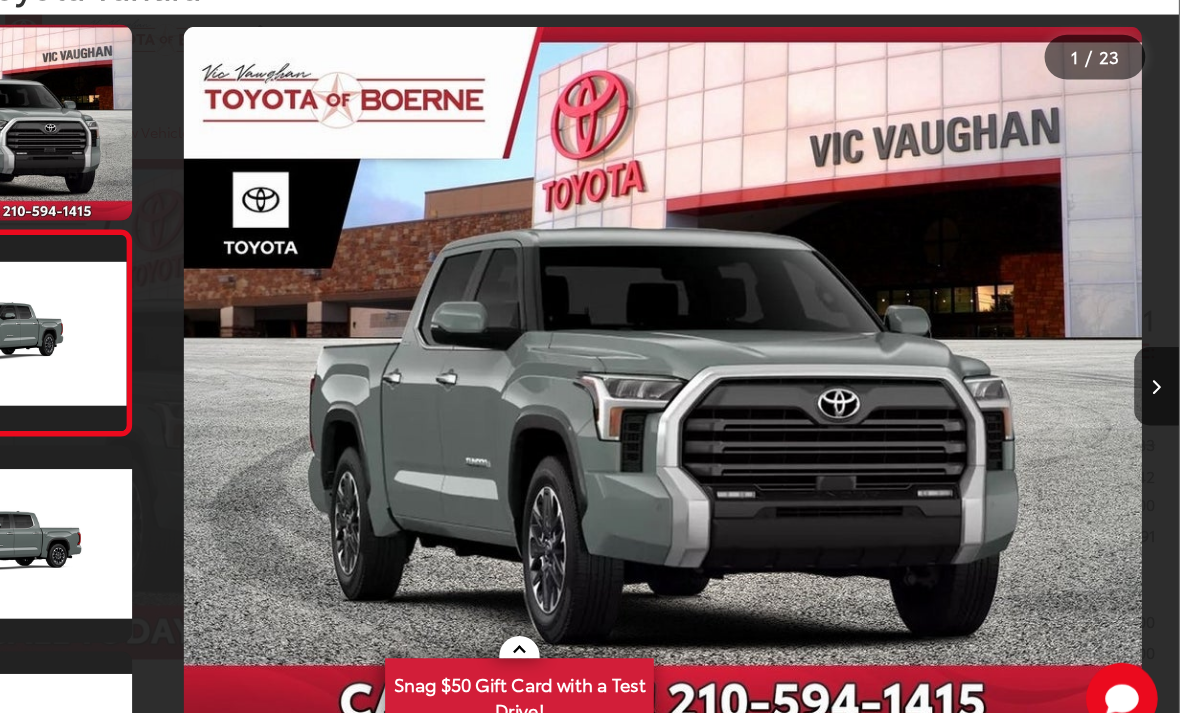 scroll, scrollTop: 0, scrollLeft: 786, axis: horizontal 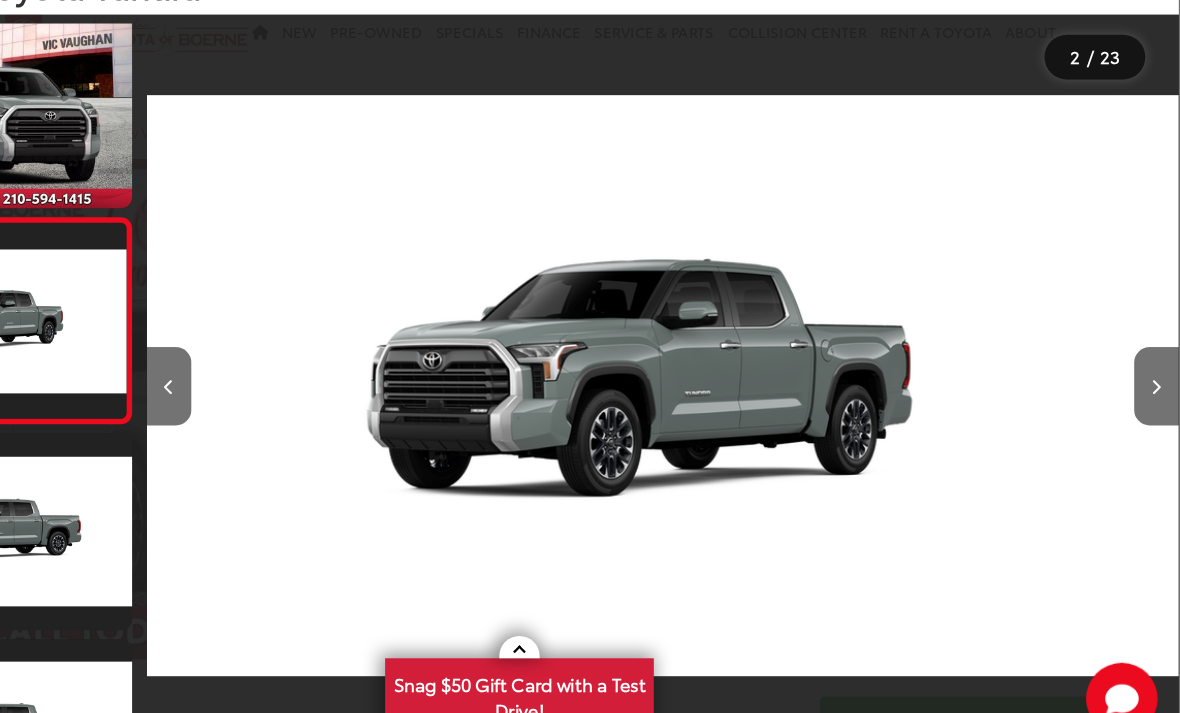click at bounding box center (1159, 383) 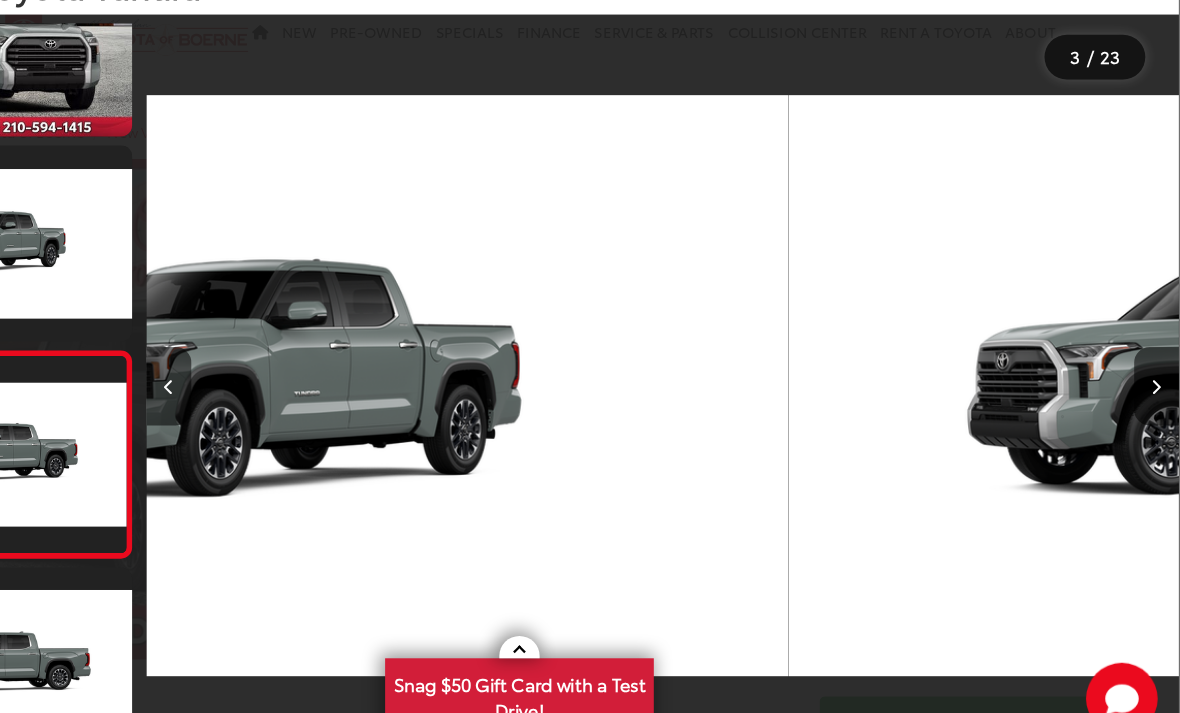 scroll, scrollTop: 152, scrollLeft: 0, axis: vertical 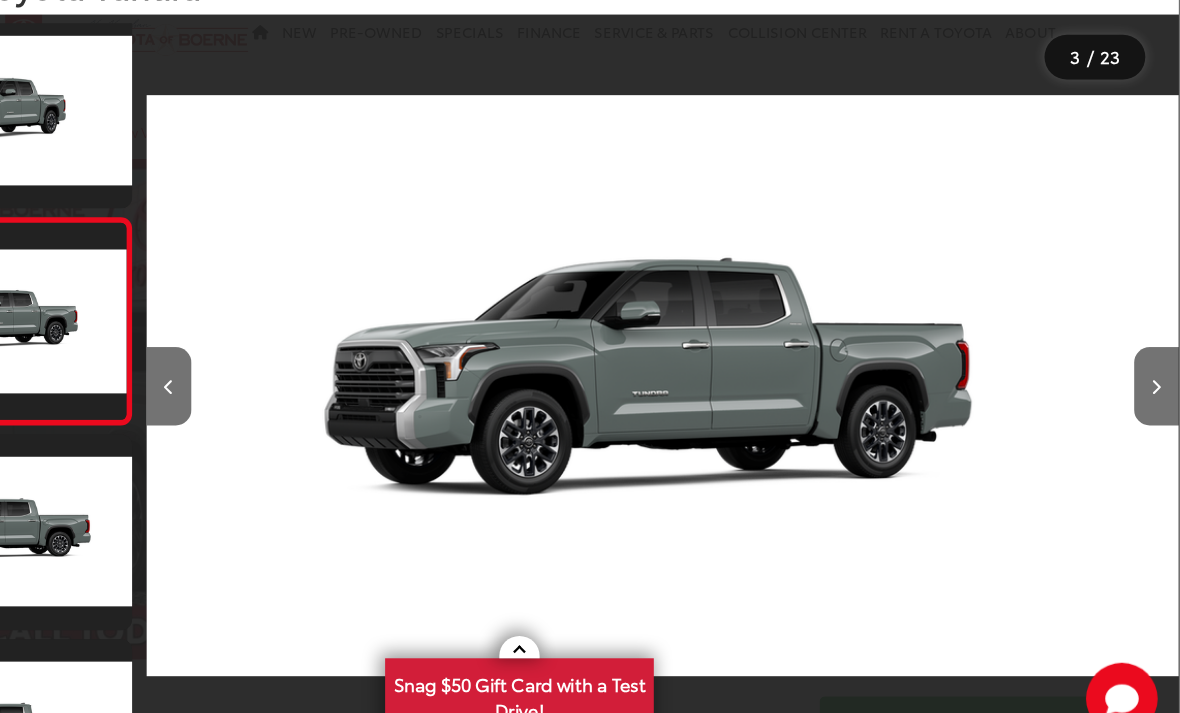 click at bounding box center (1159, 383) 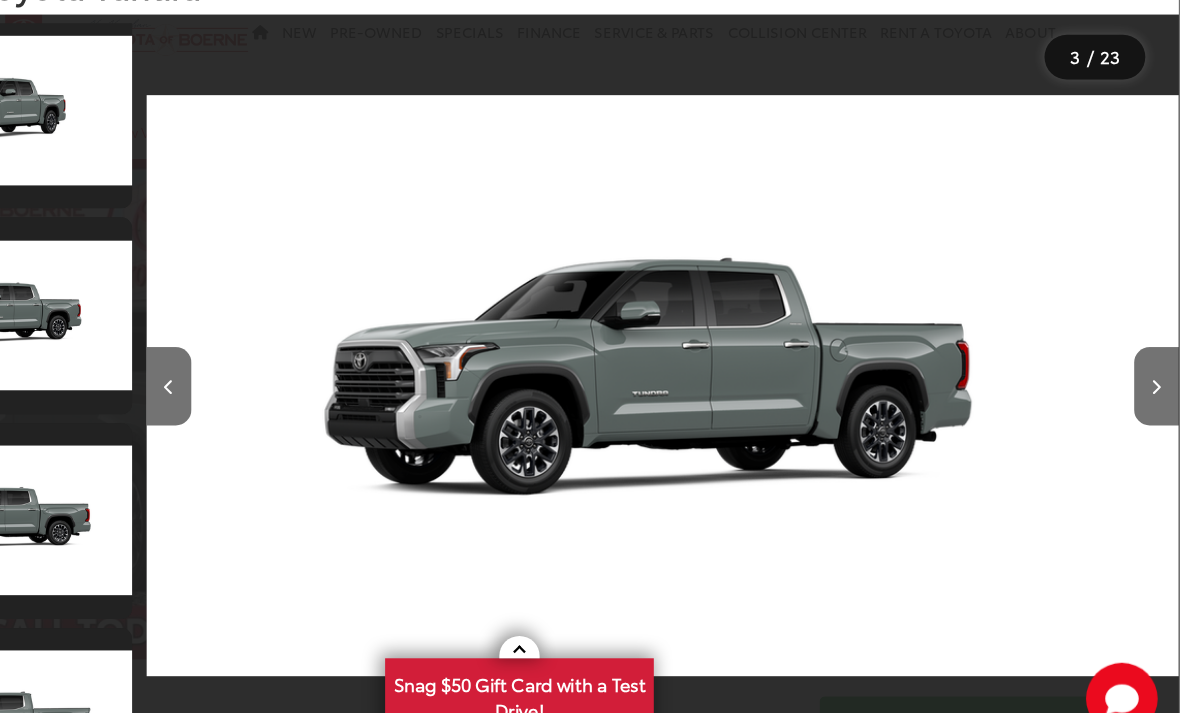 scroll, scrollTop: 264, scrollLeft: 0, axis: vertical 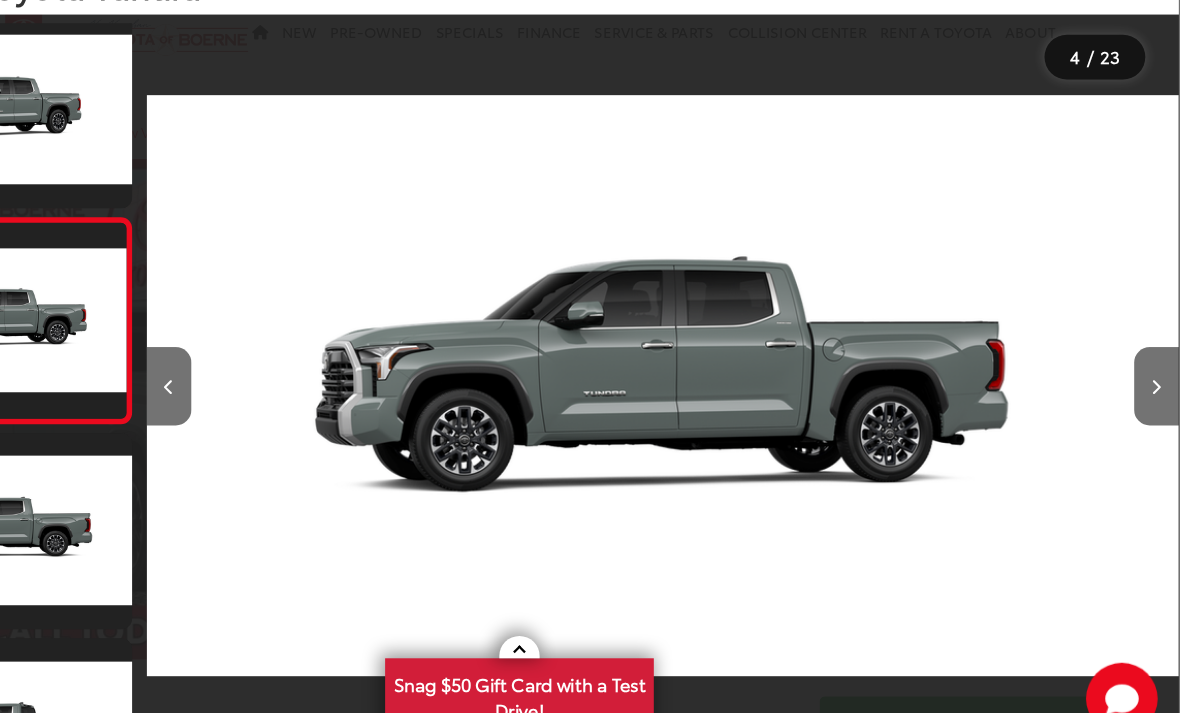 click at bounding box center (1159, 383) 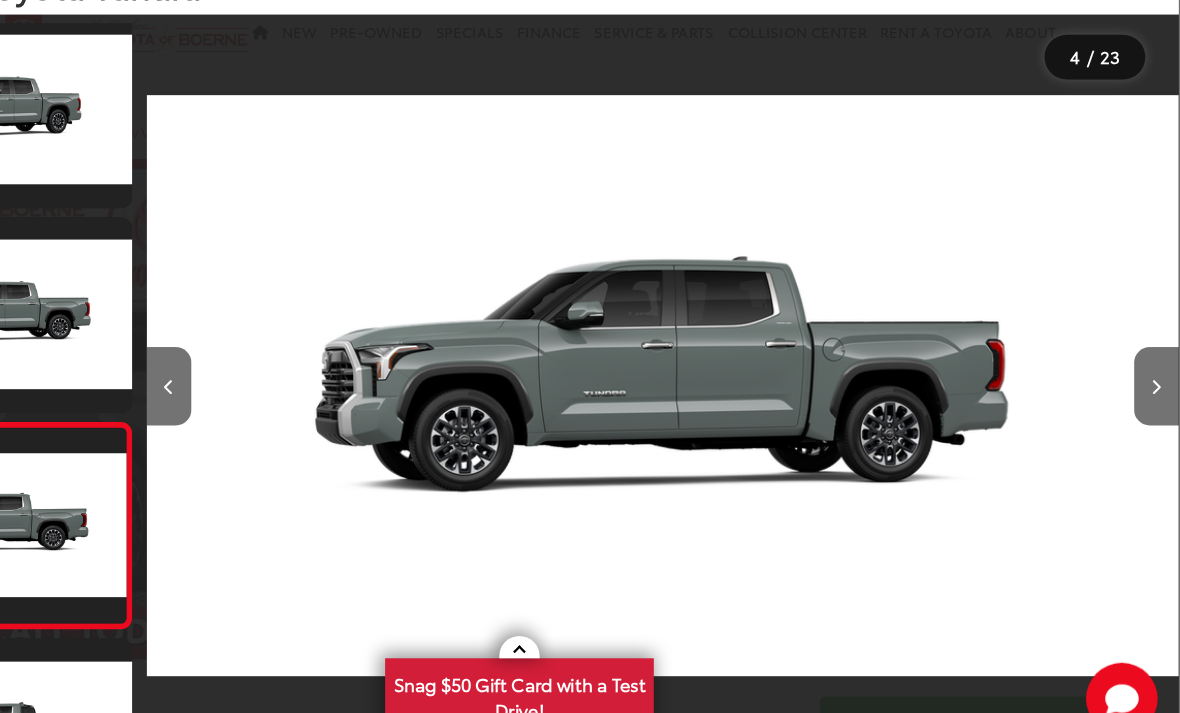 scroll, scrollTop: 450, scrollLeft: 0, axis: vertical 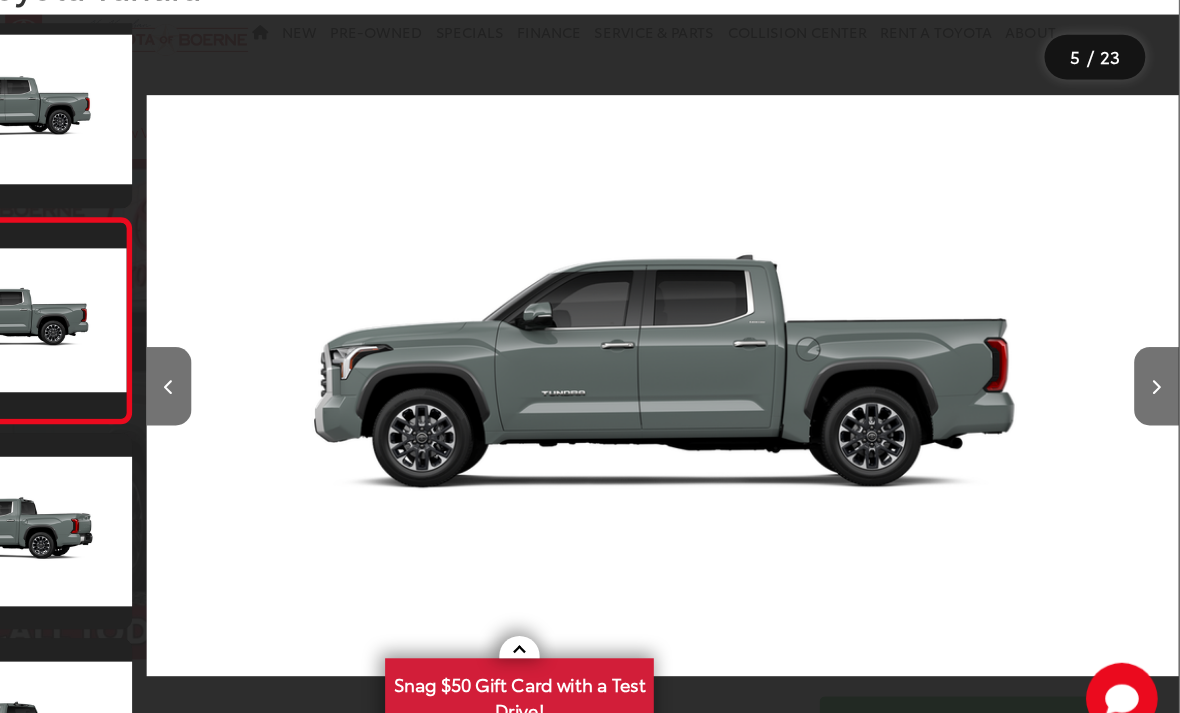 click at bounding box center [1159, 384] 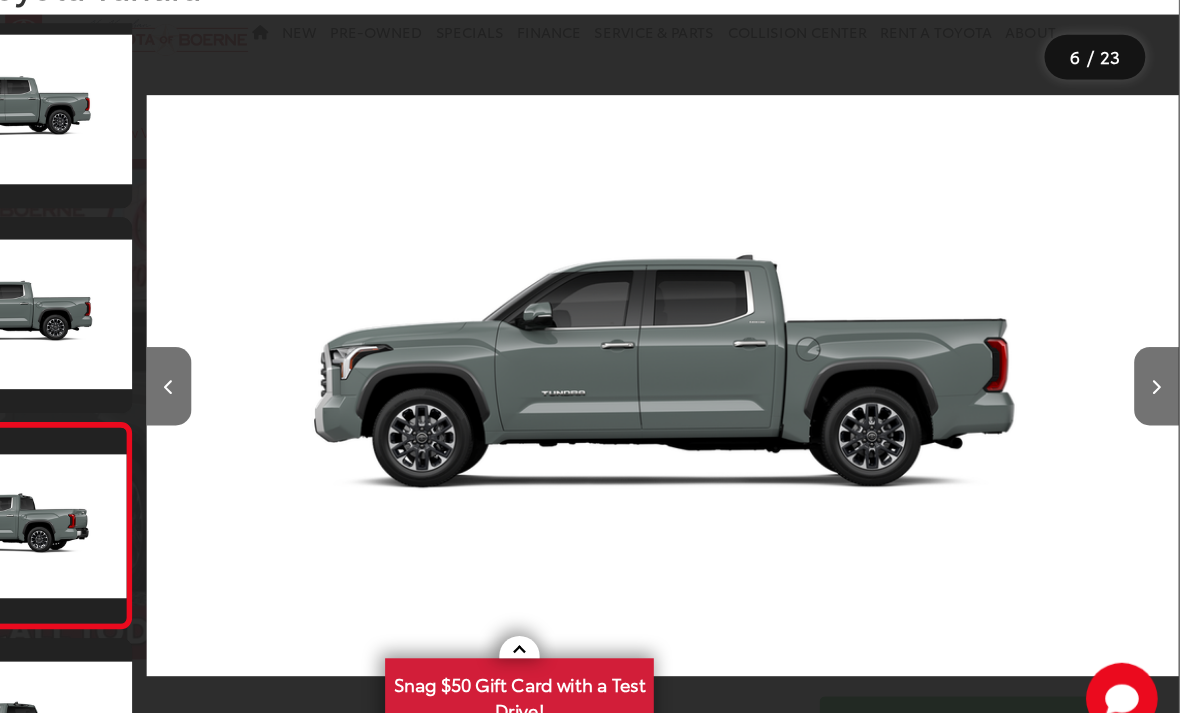scroll, scrollTop: 0, scrollLeft: 4581, axis: horizontal 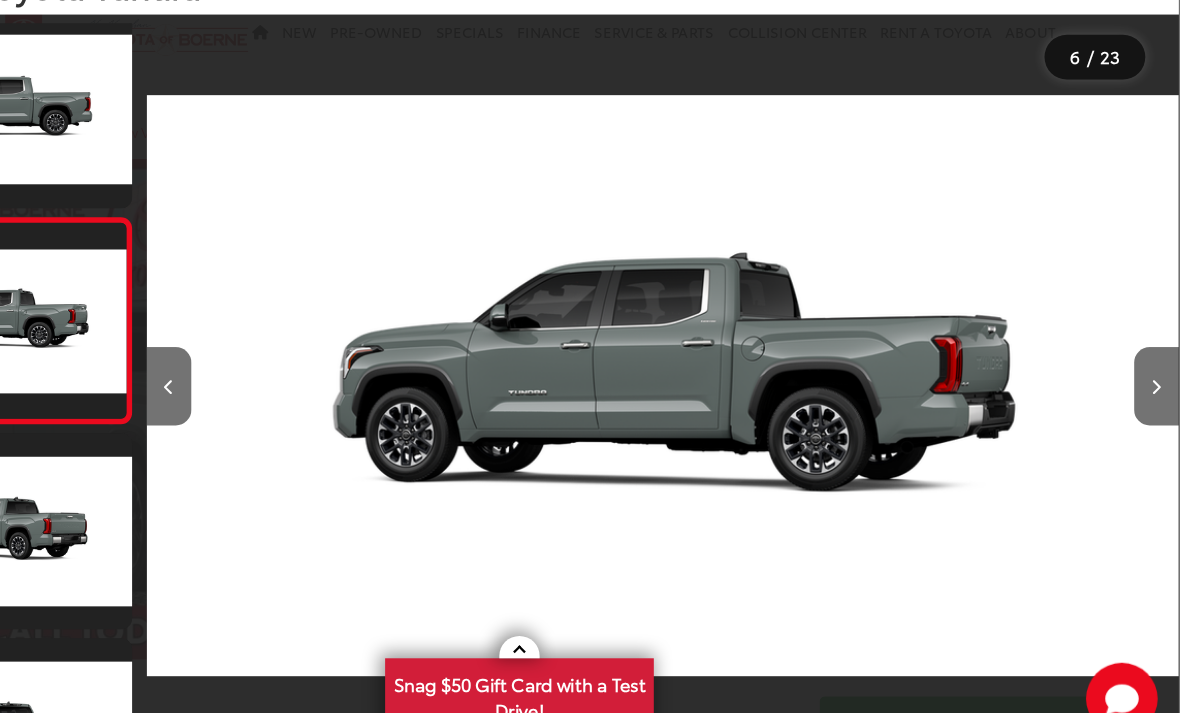 click at bounding box center (1159, 384) 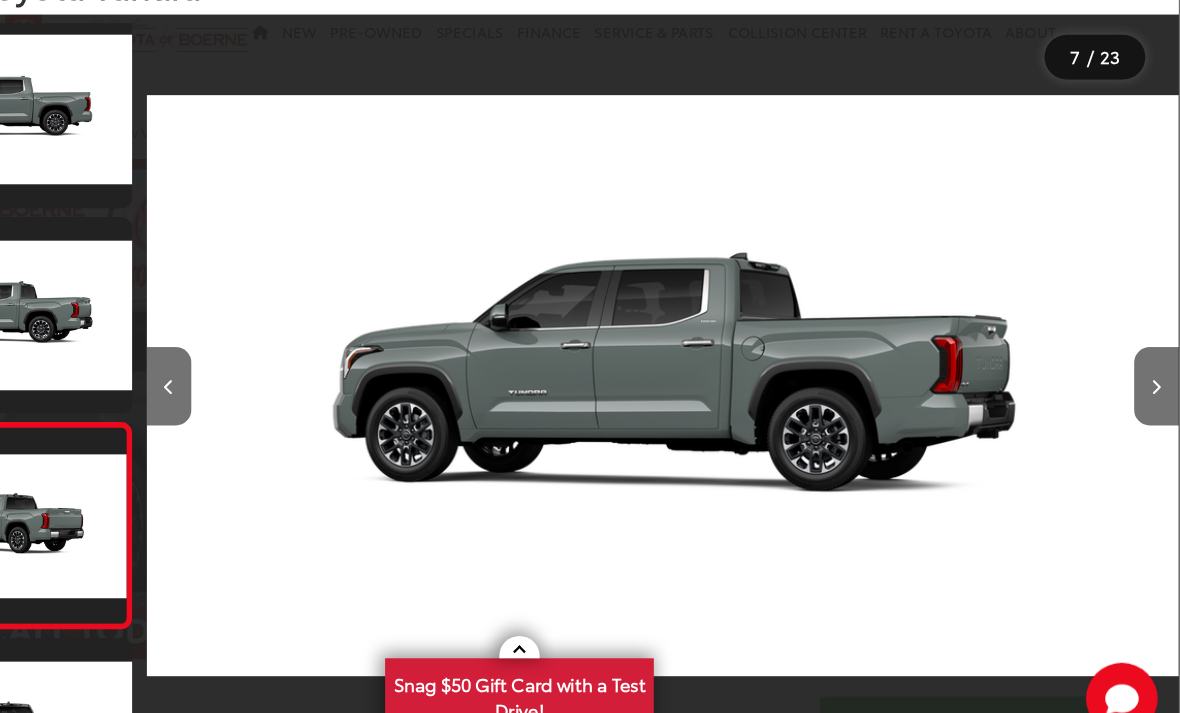 scroll, scrollTop: 901, scrollLeft: 0, axis: vertical 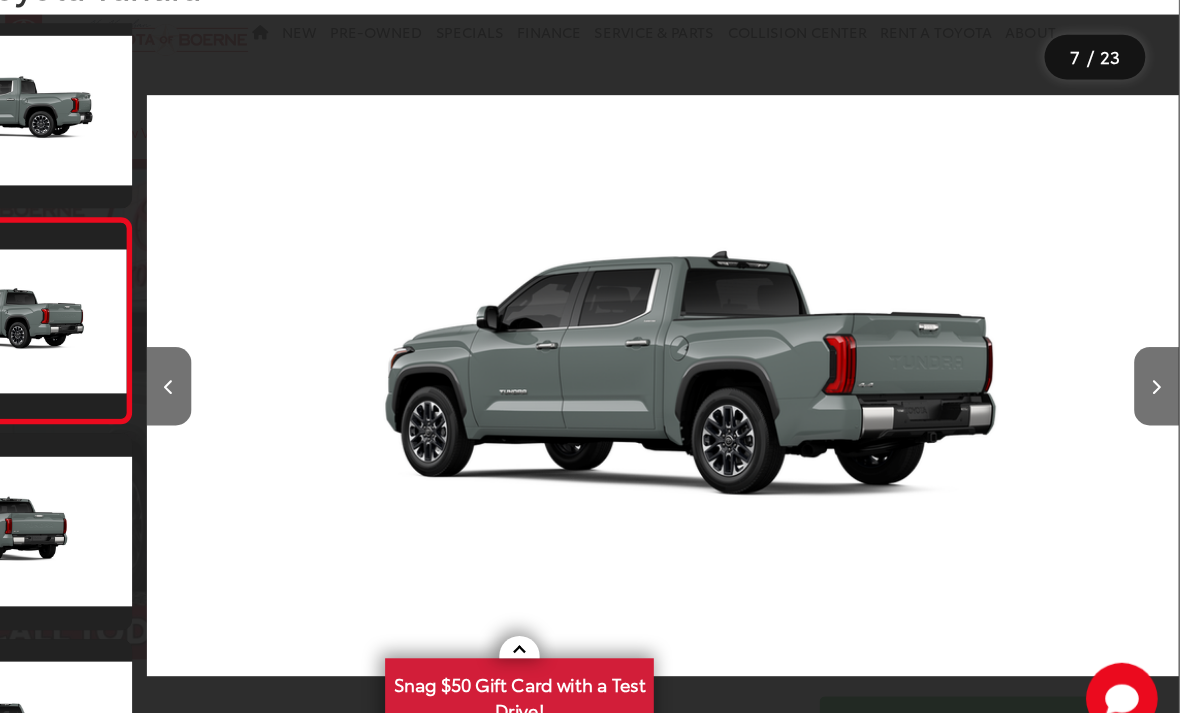 click at bounding box center (1159, 383) 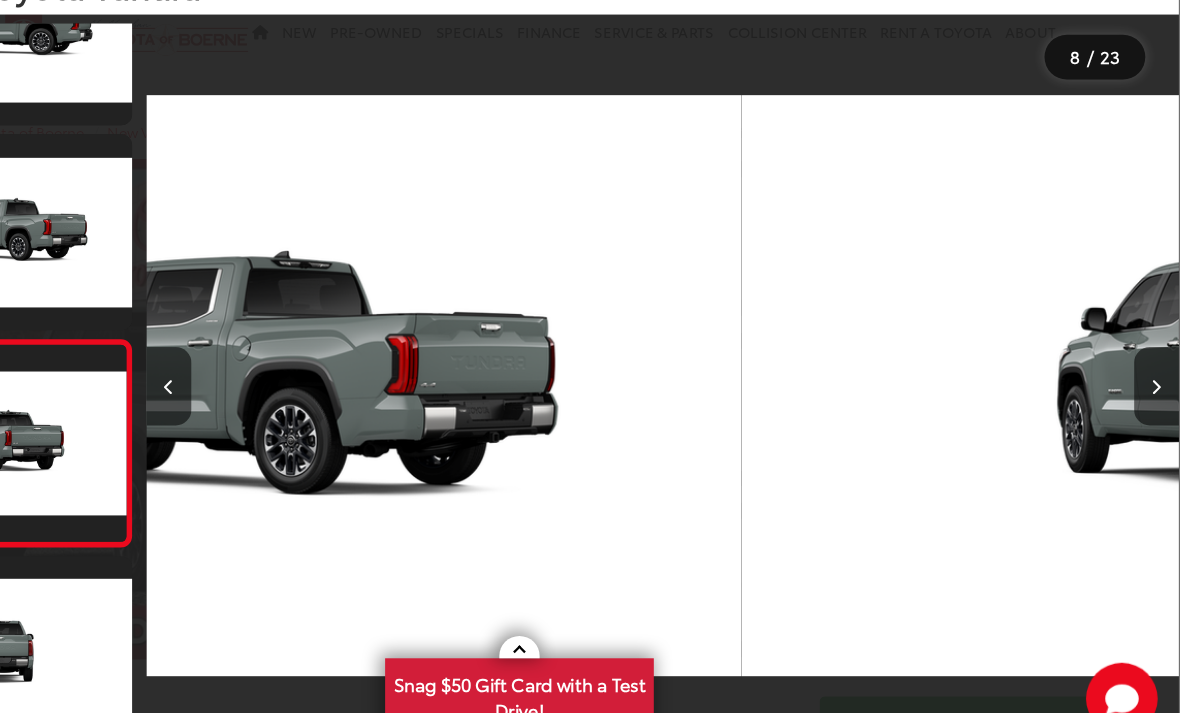scroll 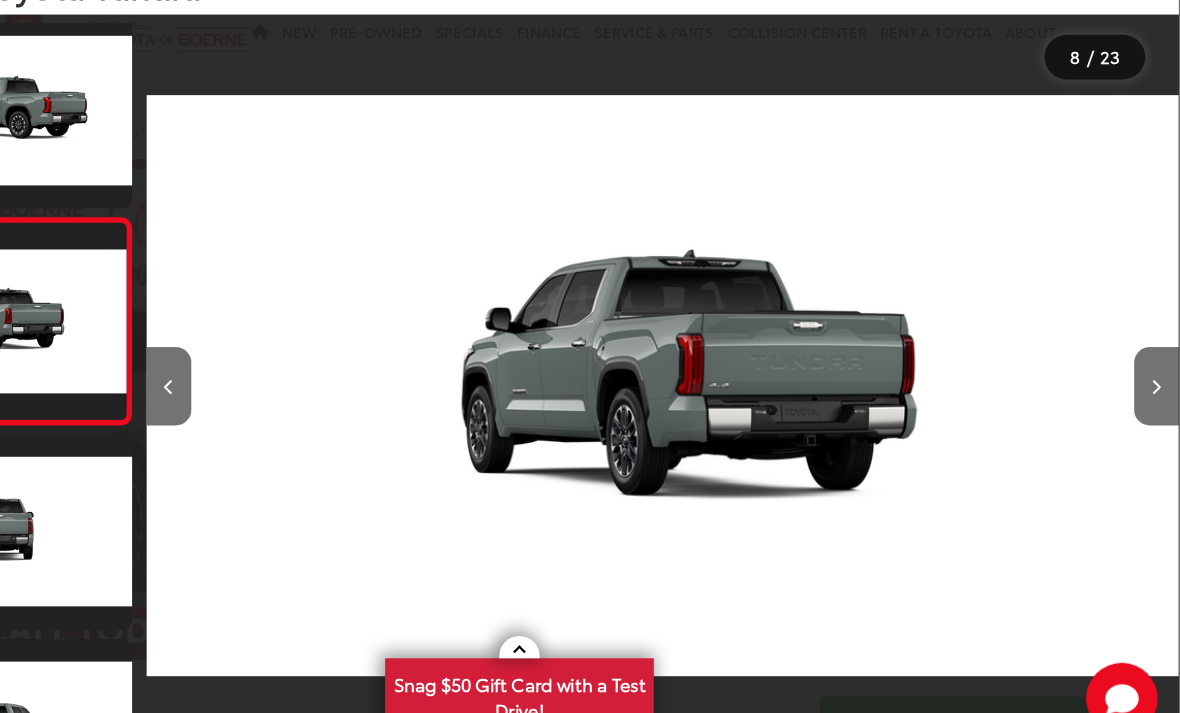 click at bounding box center (1159, 384) 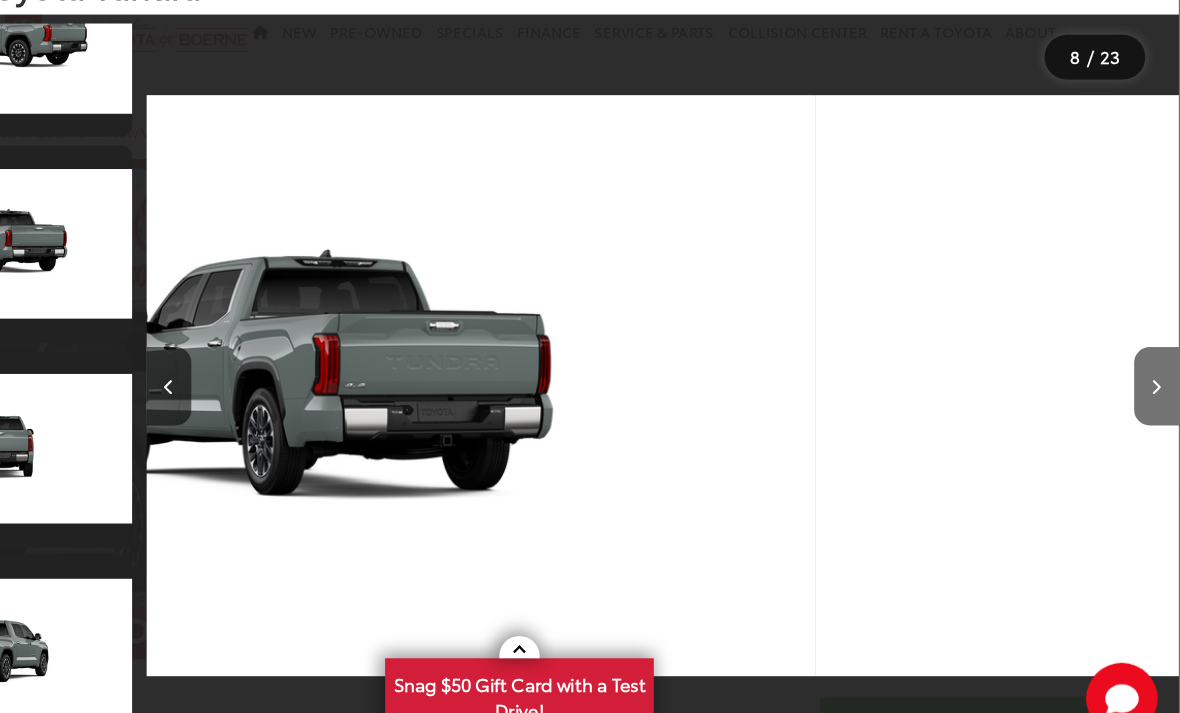 click at bounding box center (1159, 383) 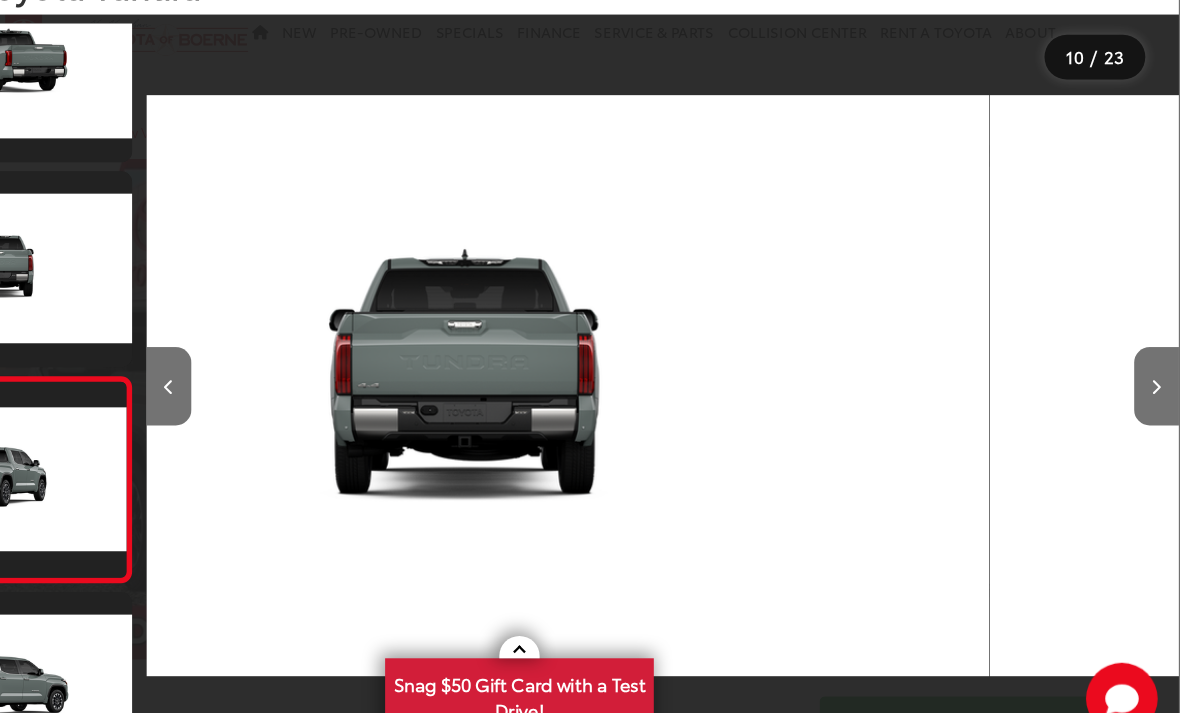 click at bounding box center (1159, 384) 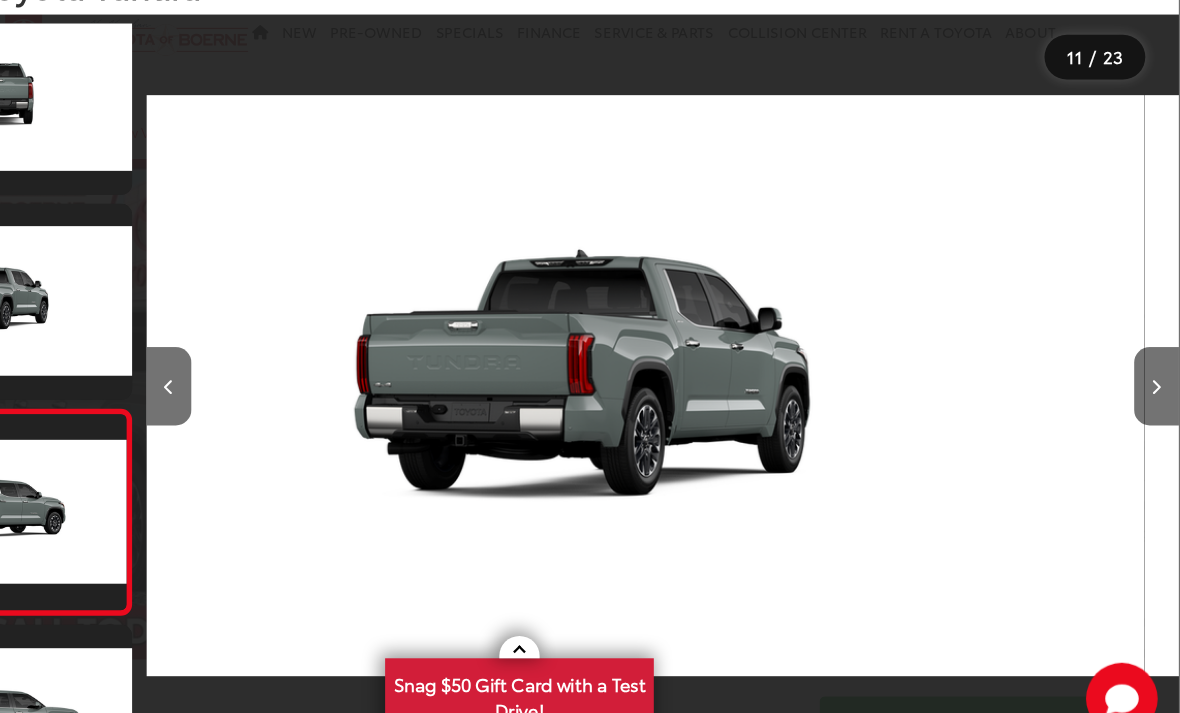 click at bounding box center (1159, 384) 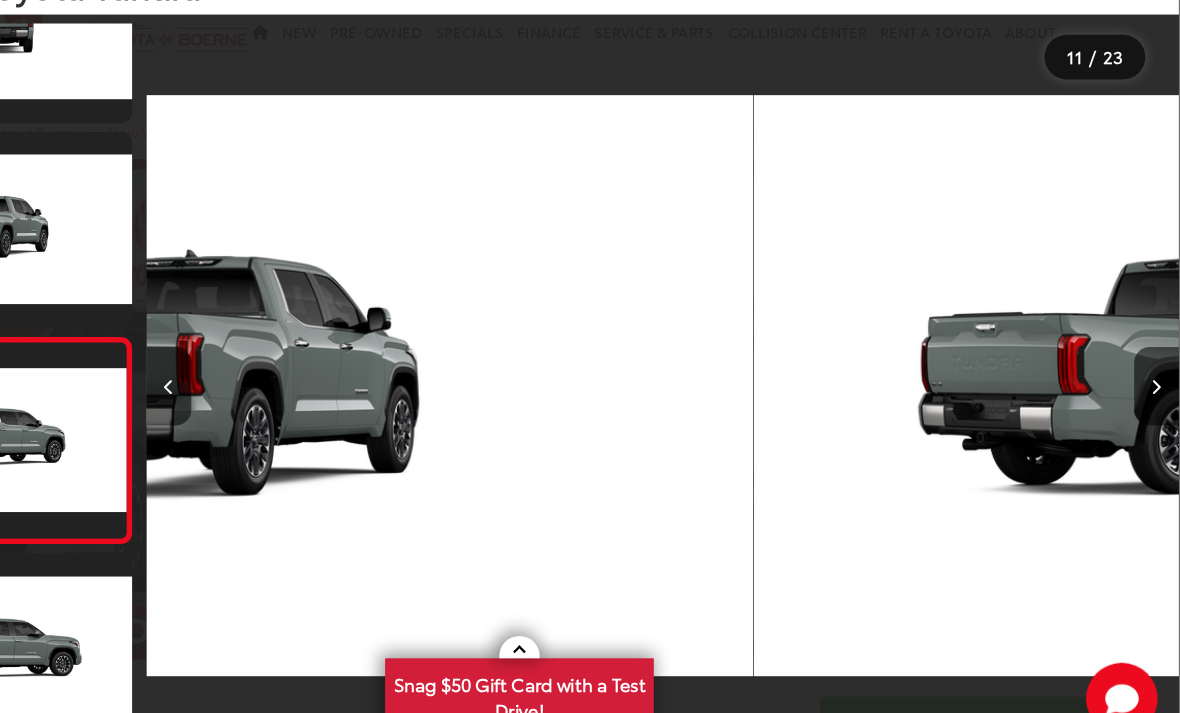 click at bounding box center [1159, 384] 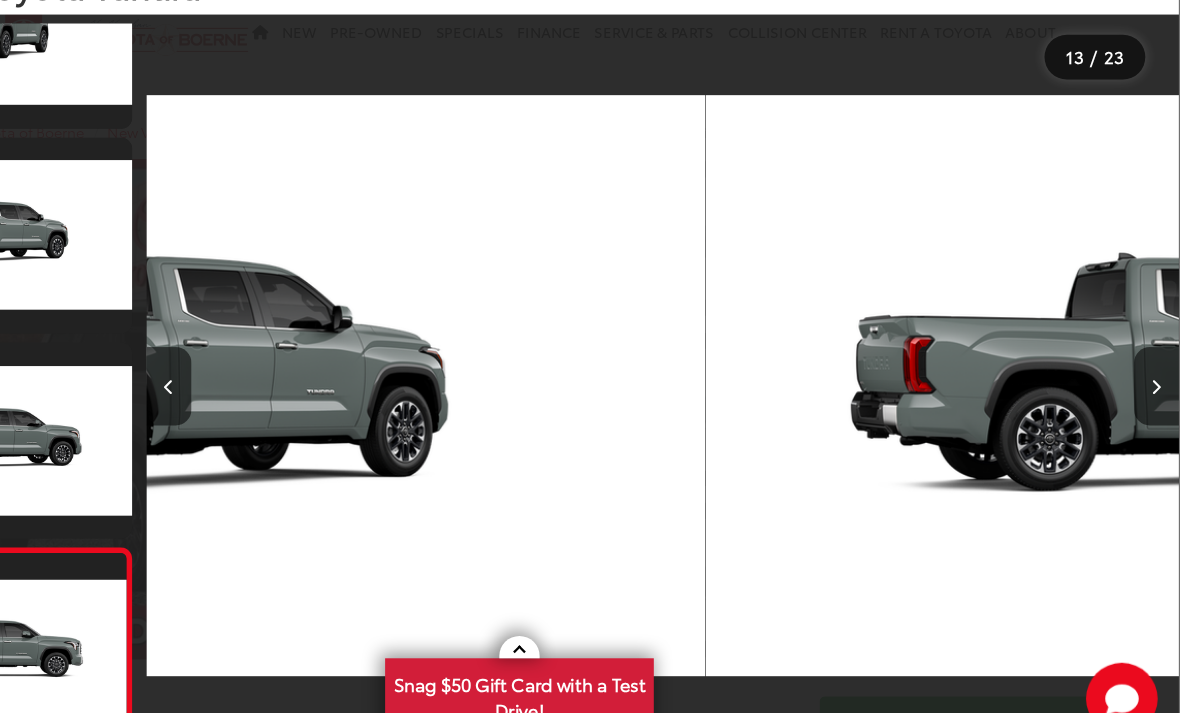 click at bounding box center [1159, 384] 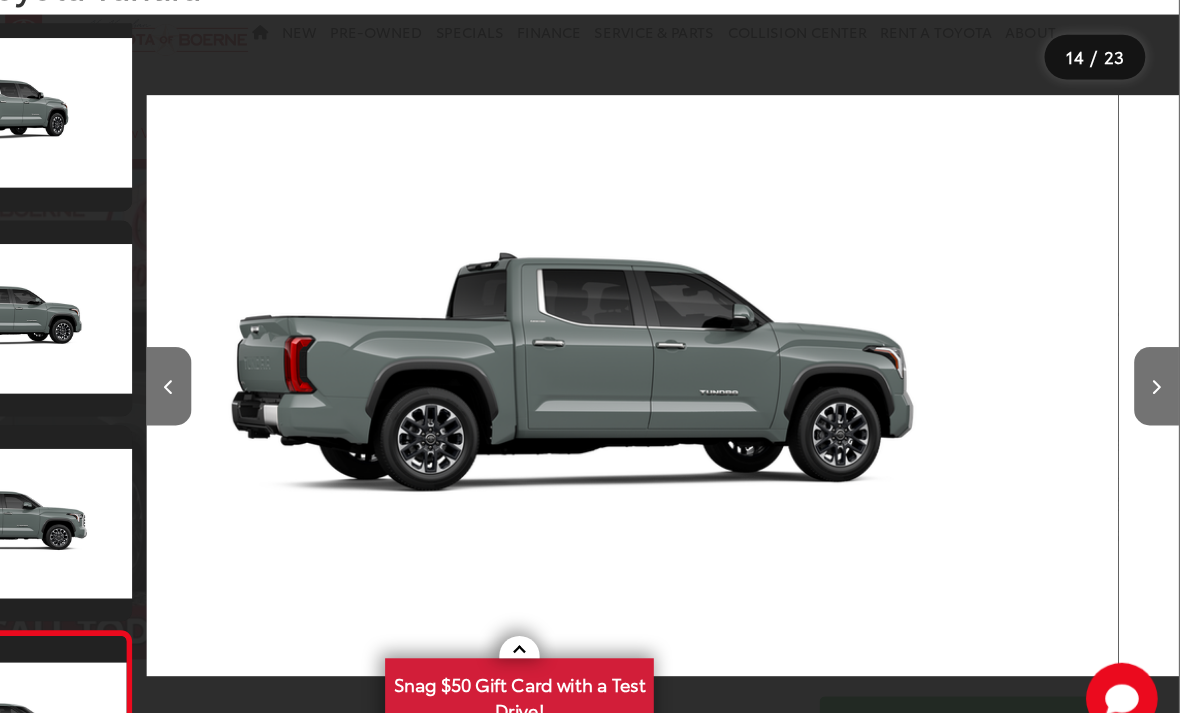 click at bounding box center (1159, 384) 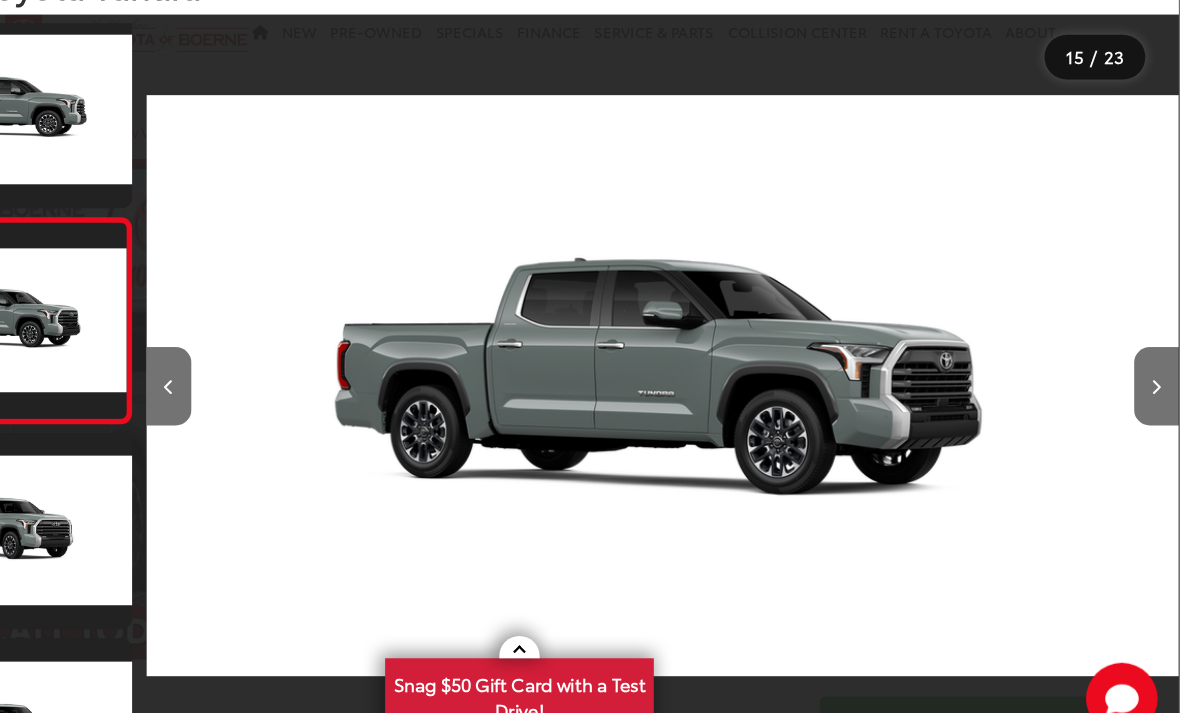 click at bounding box center (1159, 384) 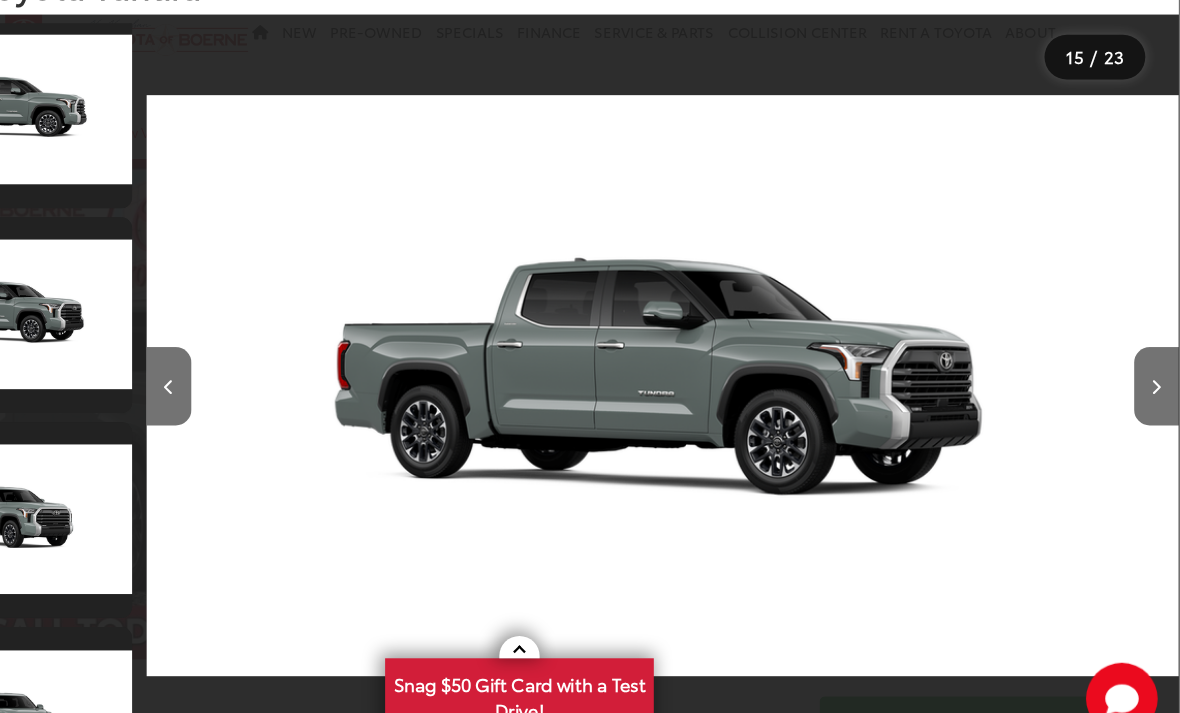 click at bounding box center [1159, 383] 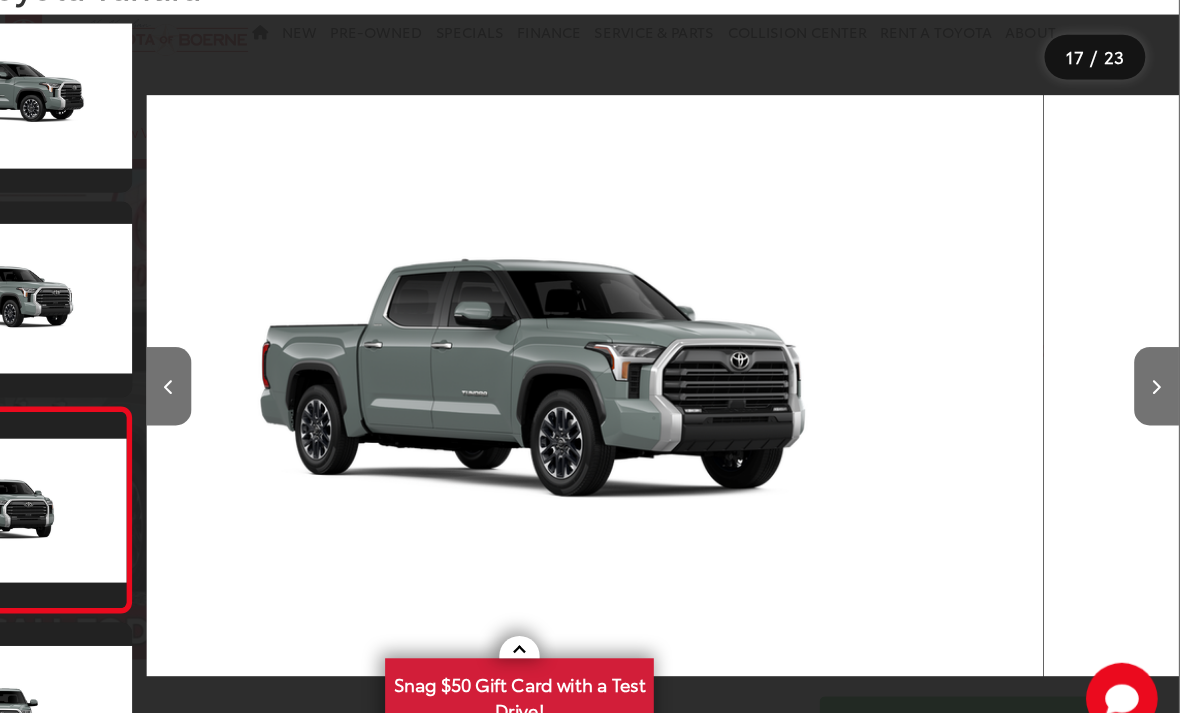 click at bounding box center (1159, 384) 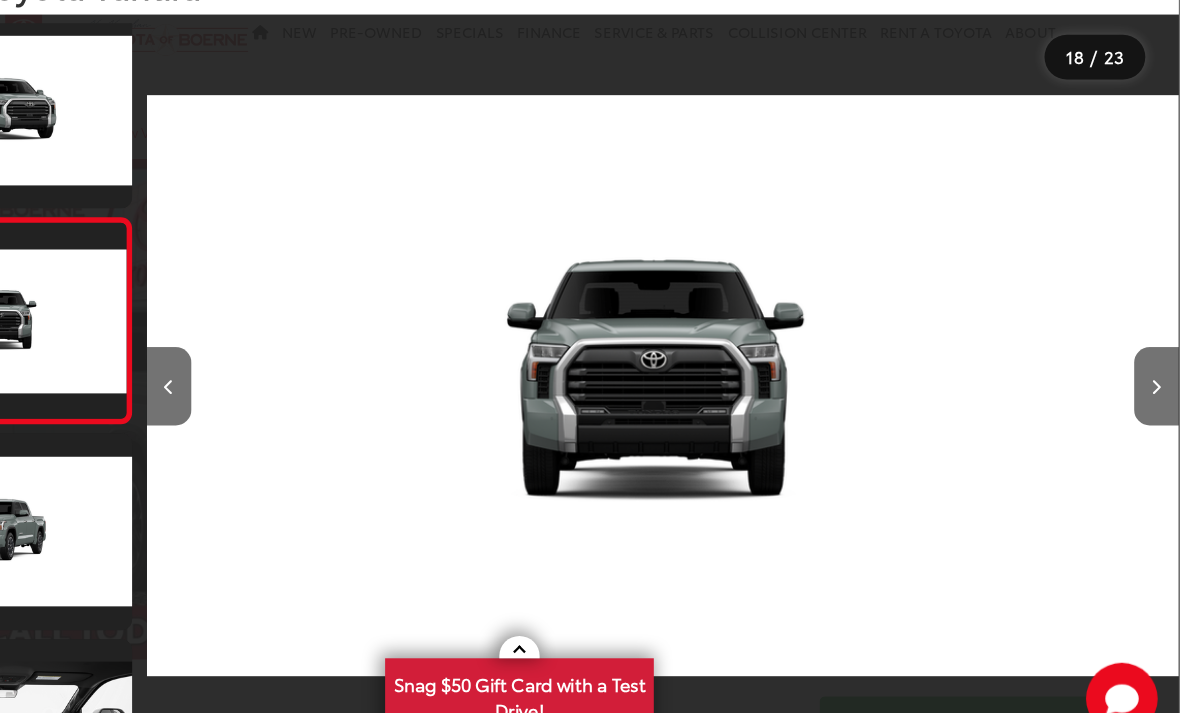 click at bounding box center [1159, 383] 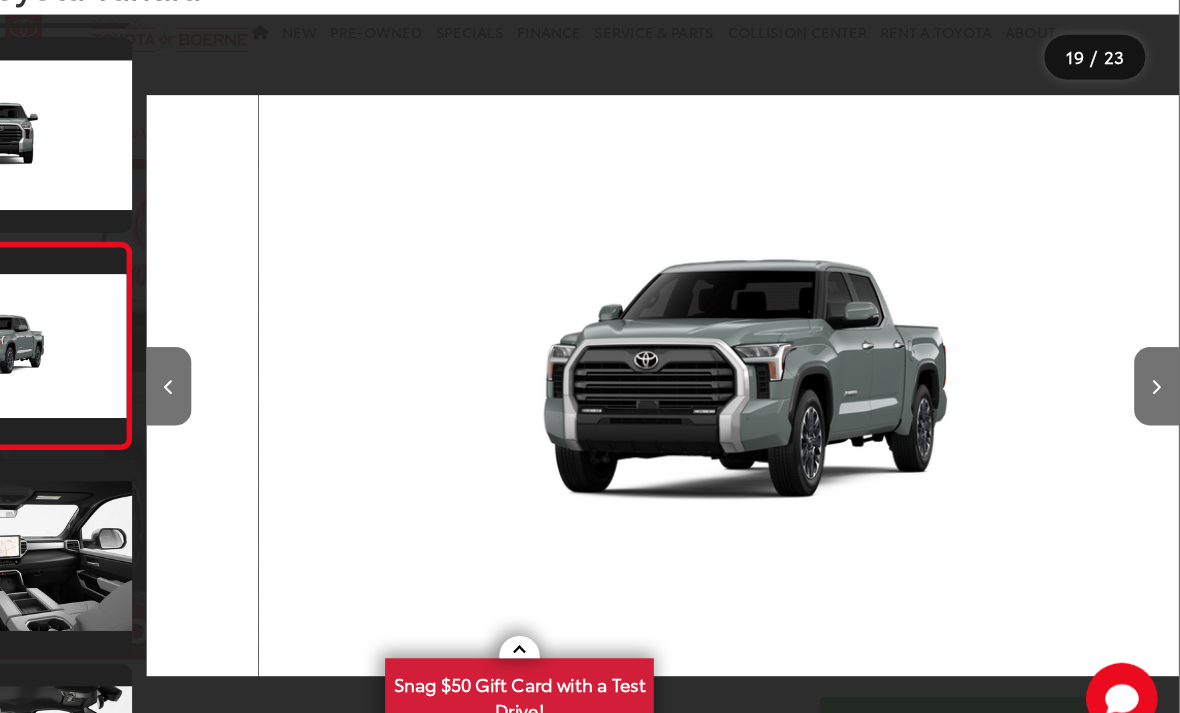 click at bounding box center (1159, 383) 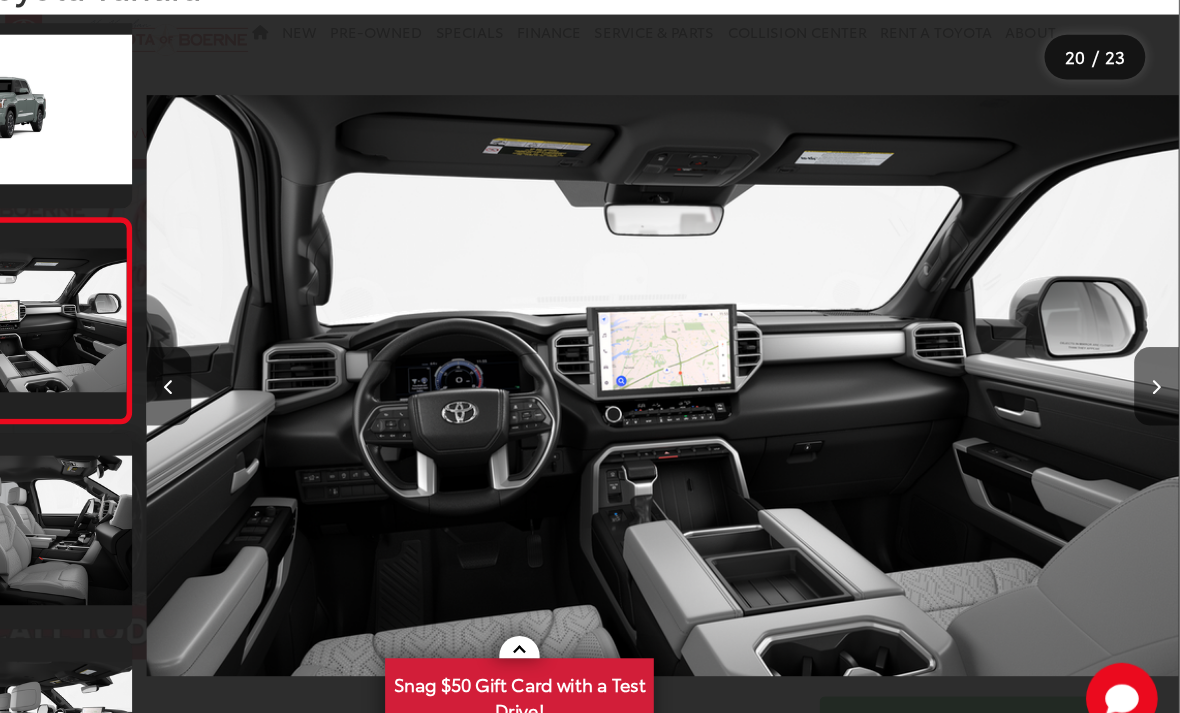 click at bounding box center [1159, 383] 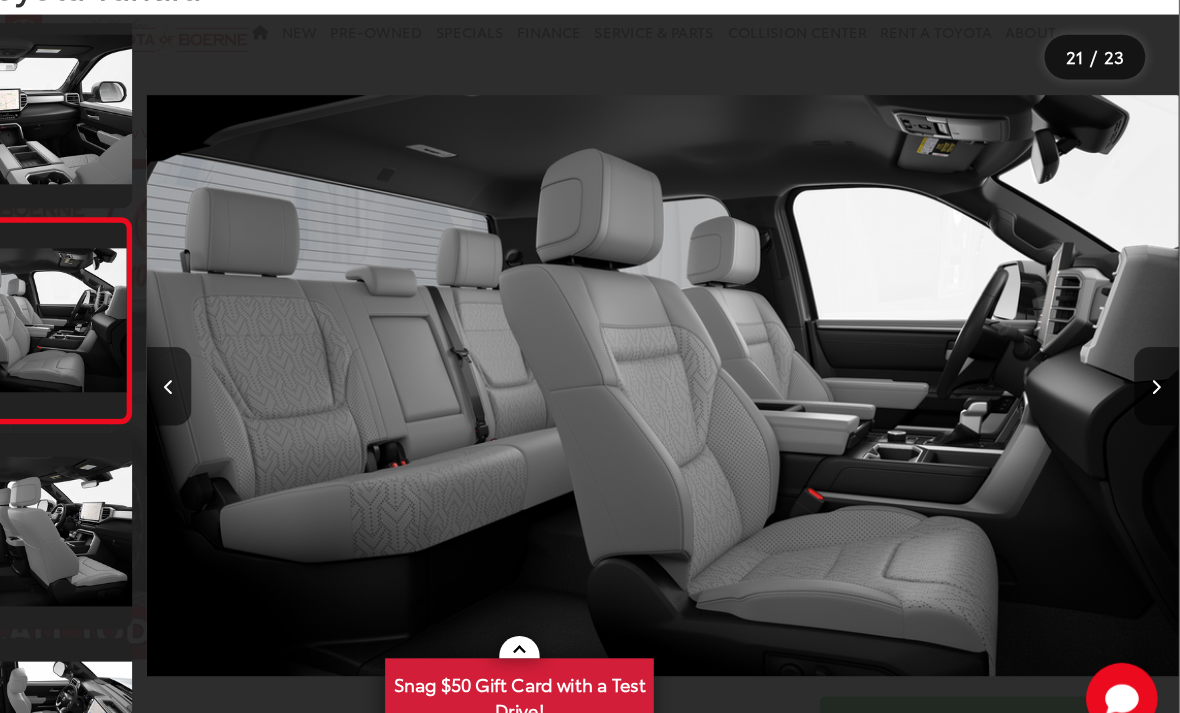 click at bounding box center (277, 383) 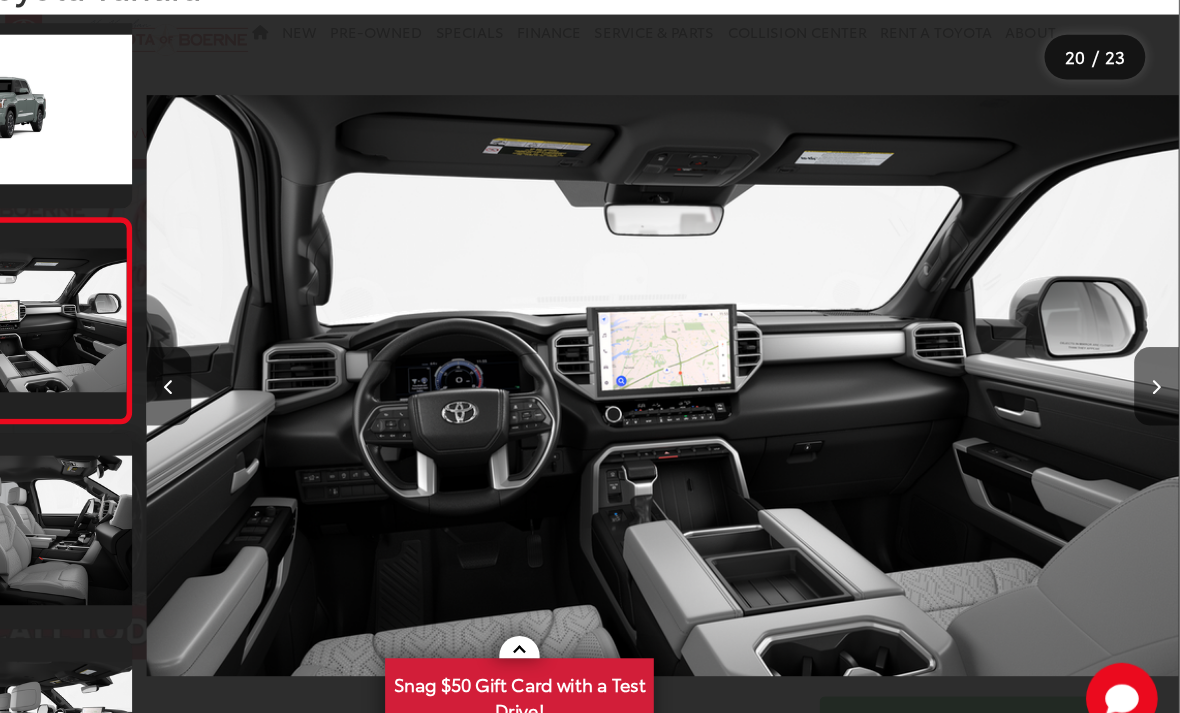 click at bounding box center [1159, 383] 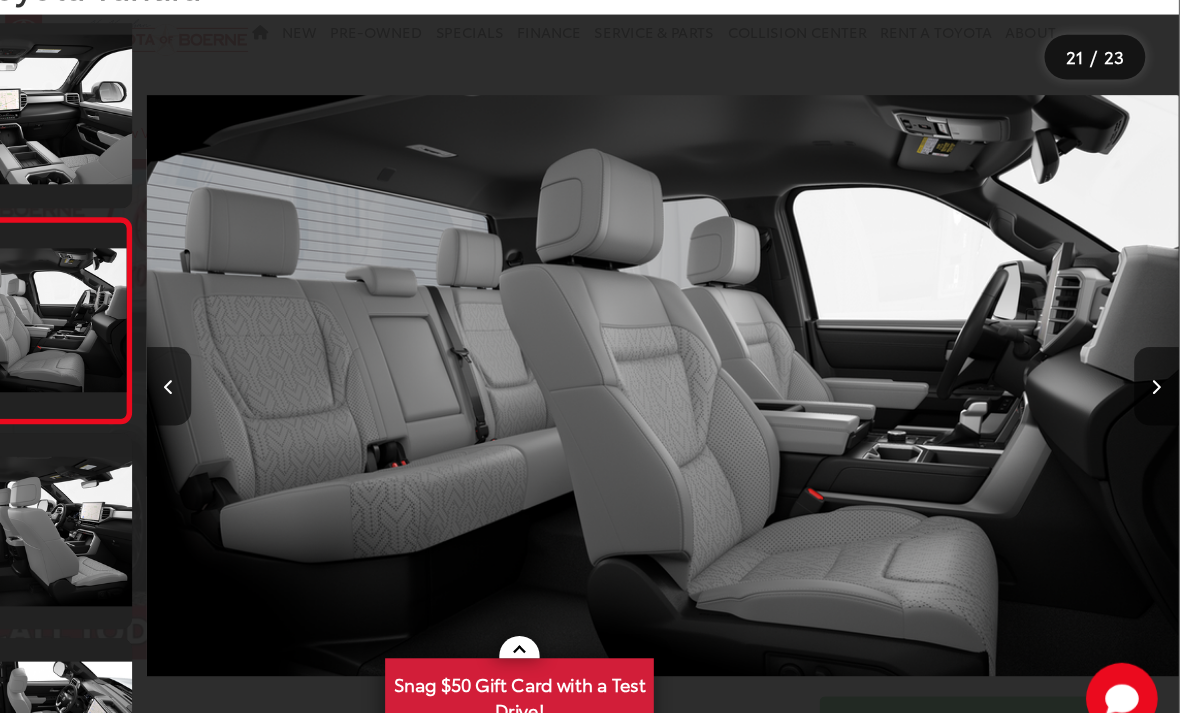 click at bounding box center (1159, 383) 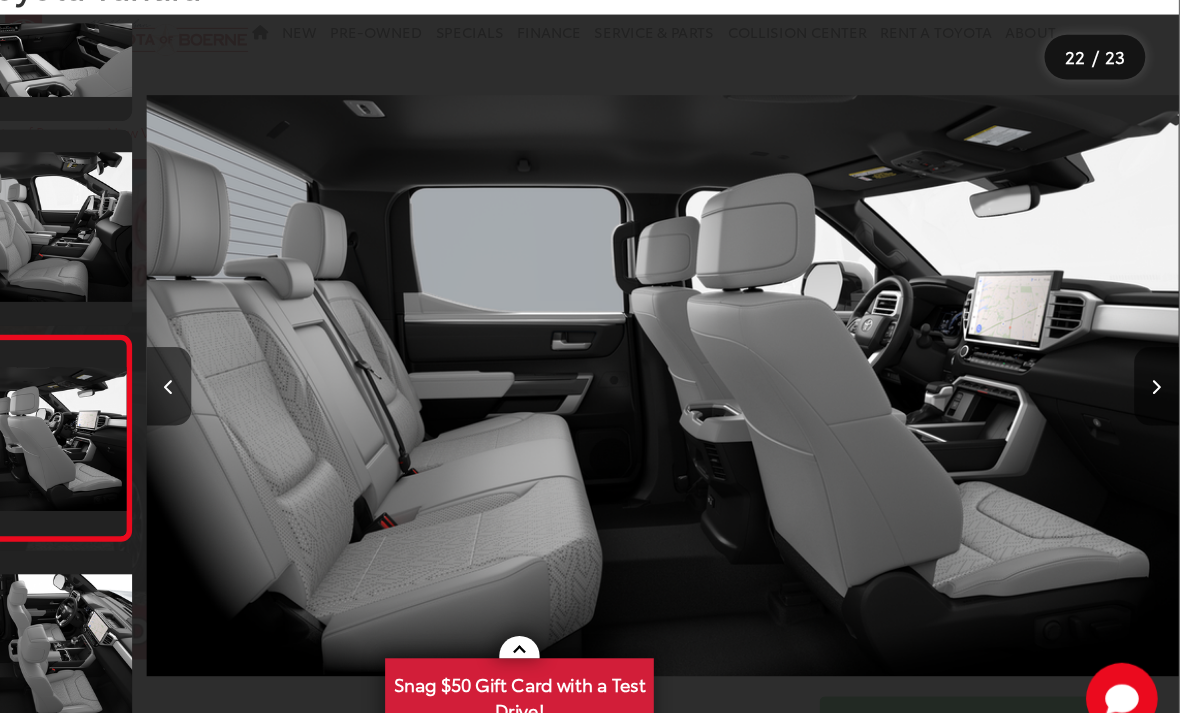 click at bounding box center [1159, 383] 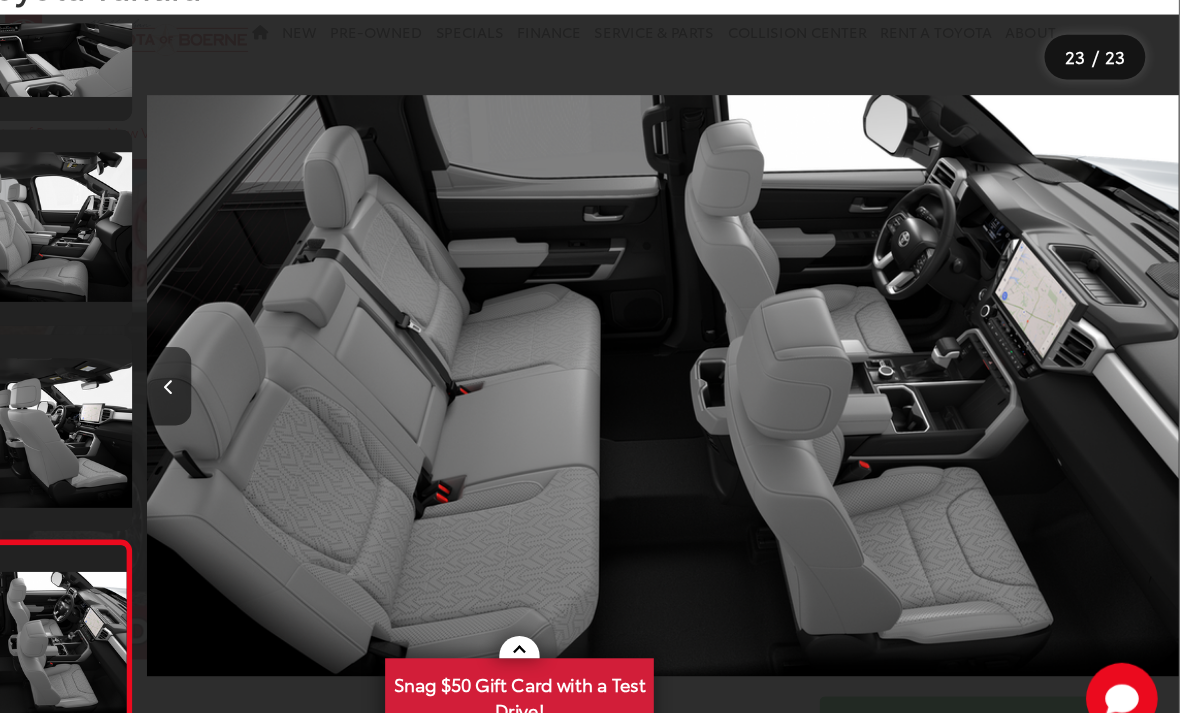 click at bounding box center [1063, 382] 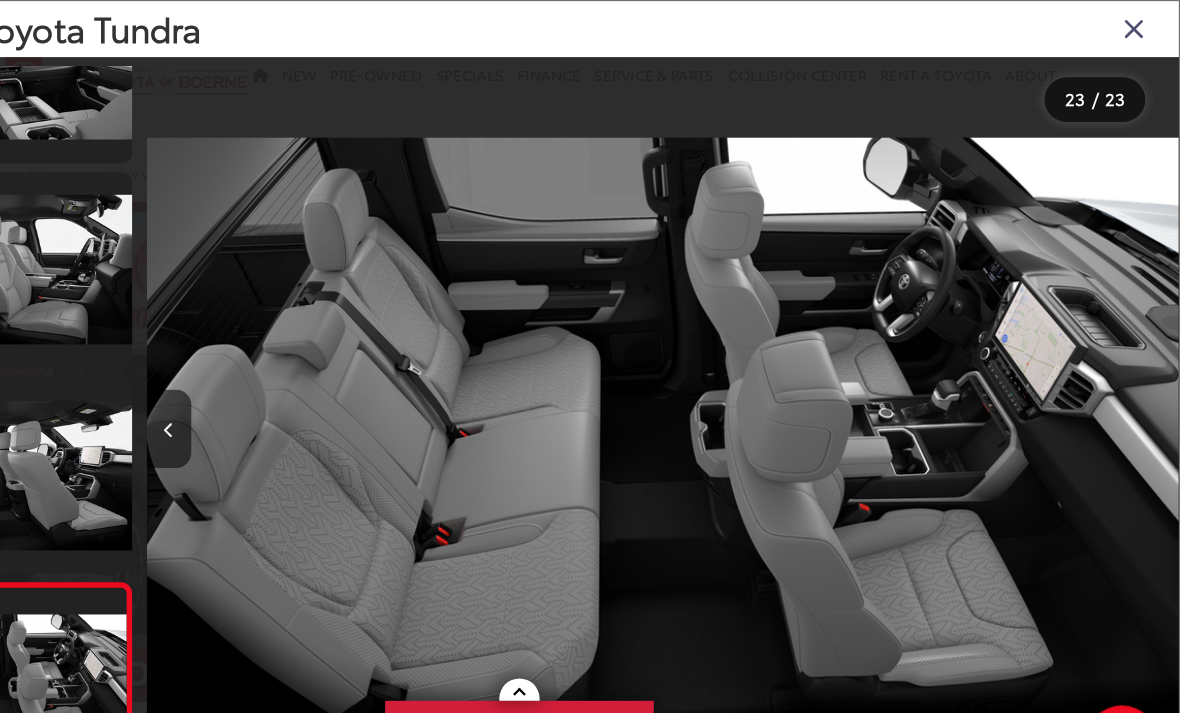 click at bounding box center (1139, 25) 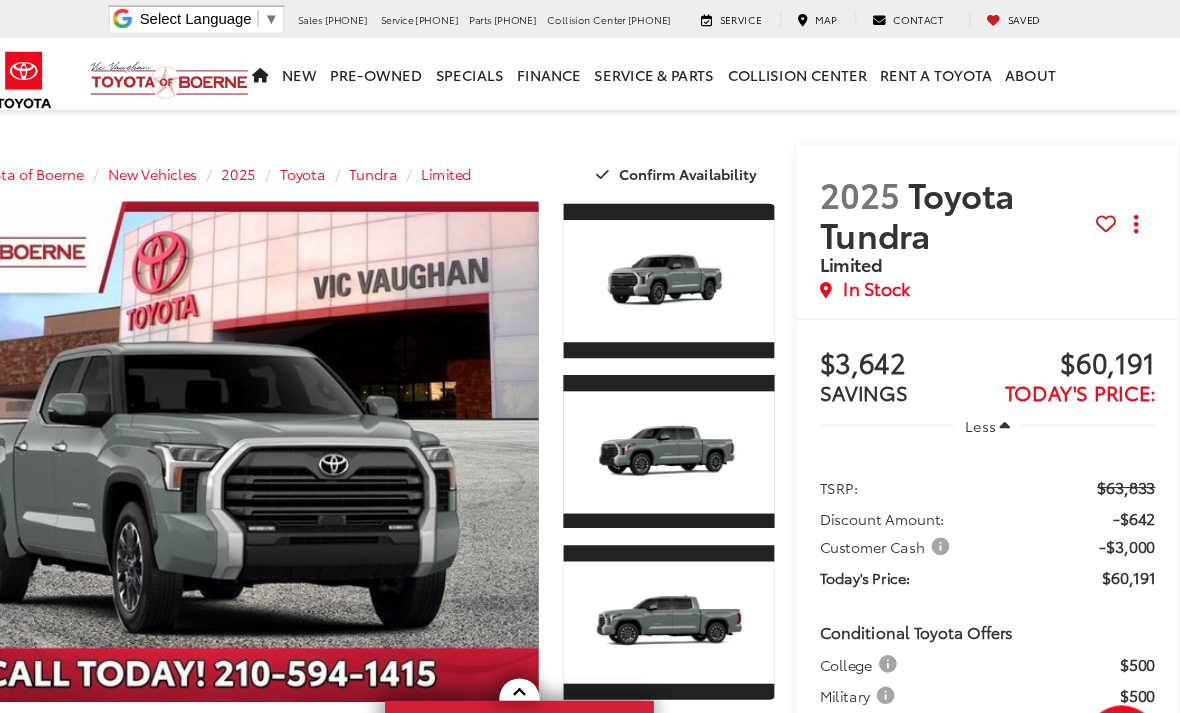 click on "Customer Cash" at bounding box center (918, 488) 